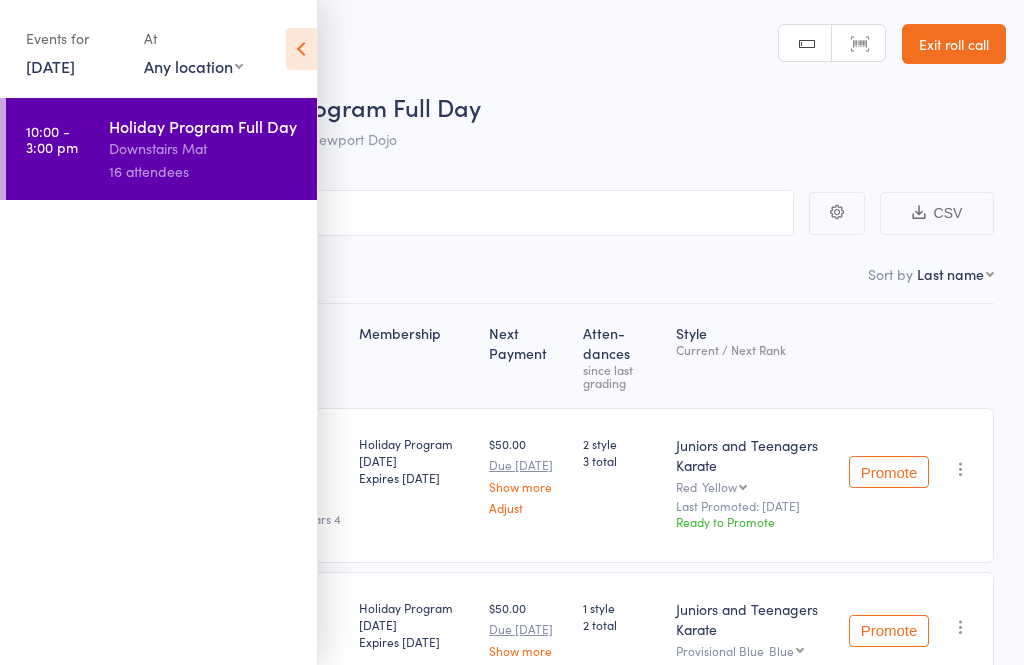 scroll, scrollTop: 0, scrollLeft: 0, axis: both 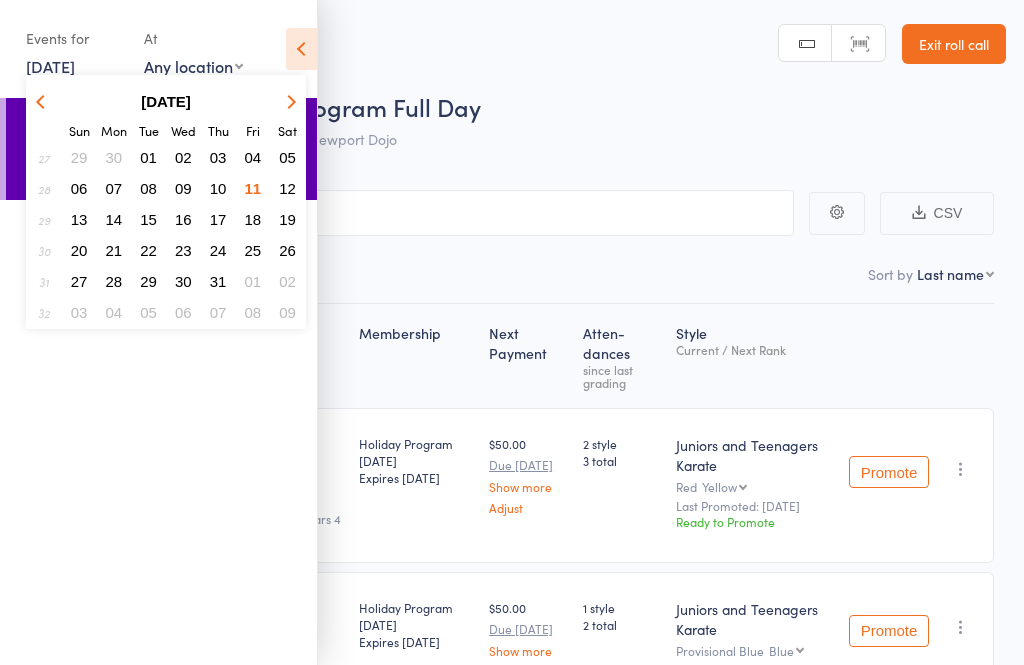 click on "09" at bounding box center [183, 188] 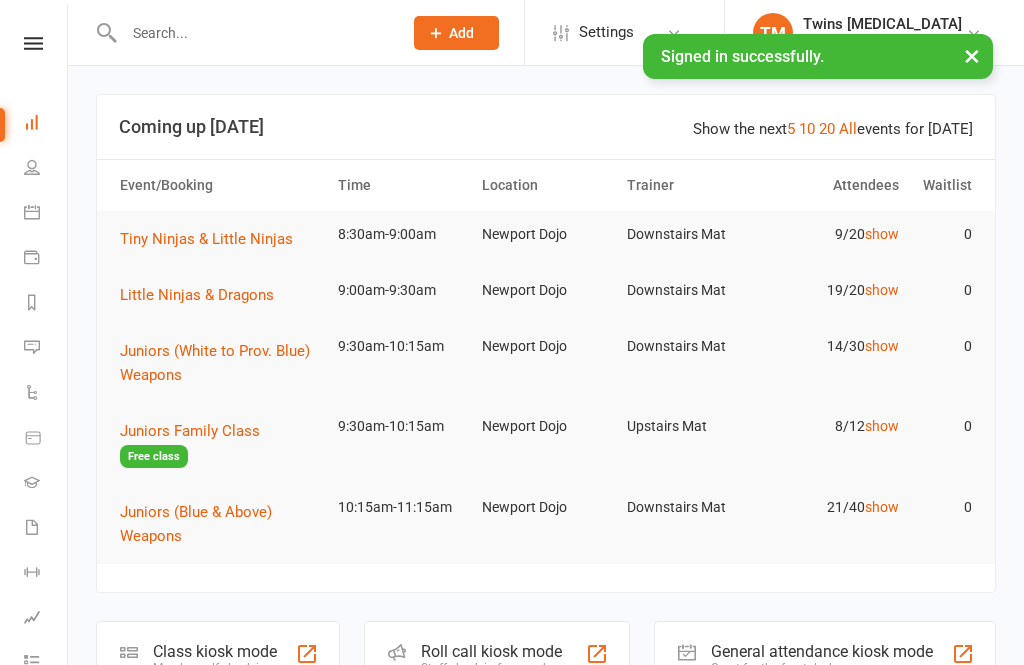 scroll, scrollTop: 0, scrollLeft: 0, axis: both 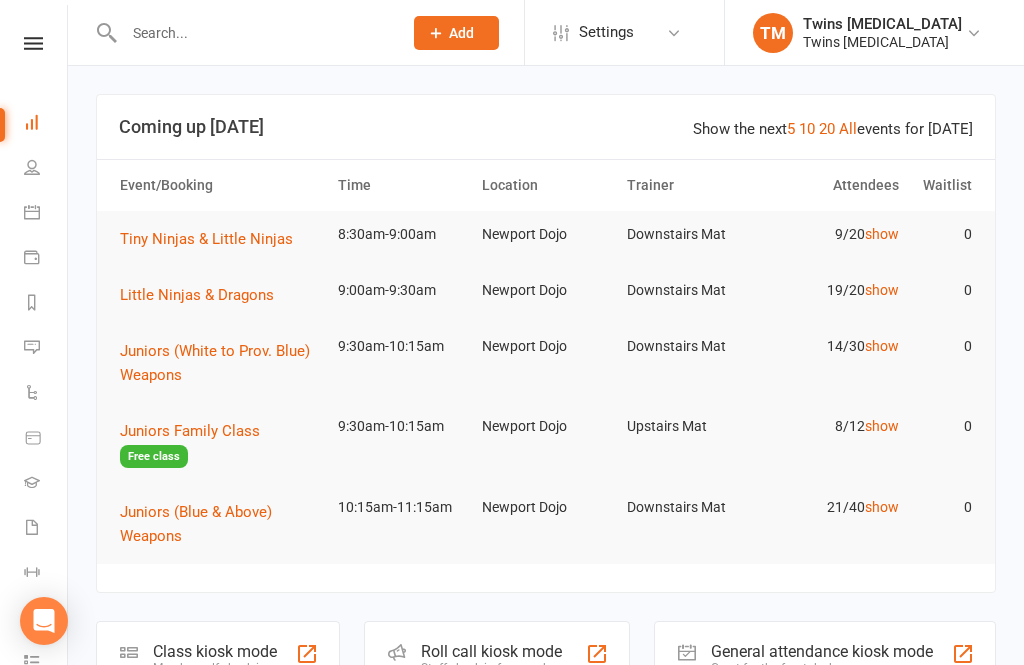 click on "Roll call kiosk mode" 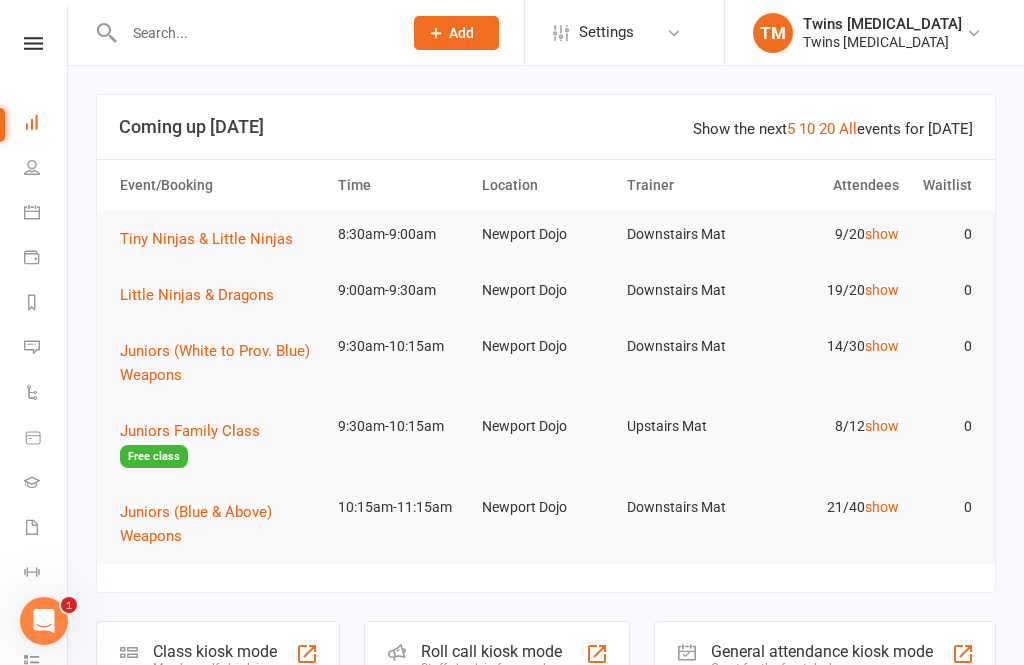scroll, scrollTop: 0, scrollLeft: 0, axis: both 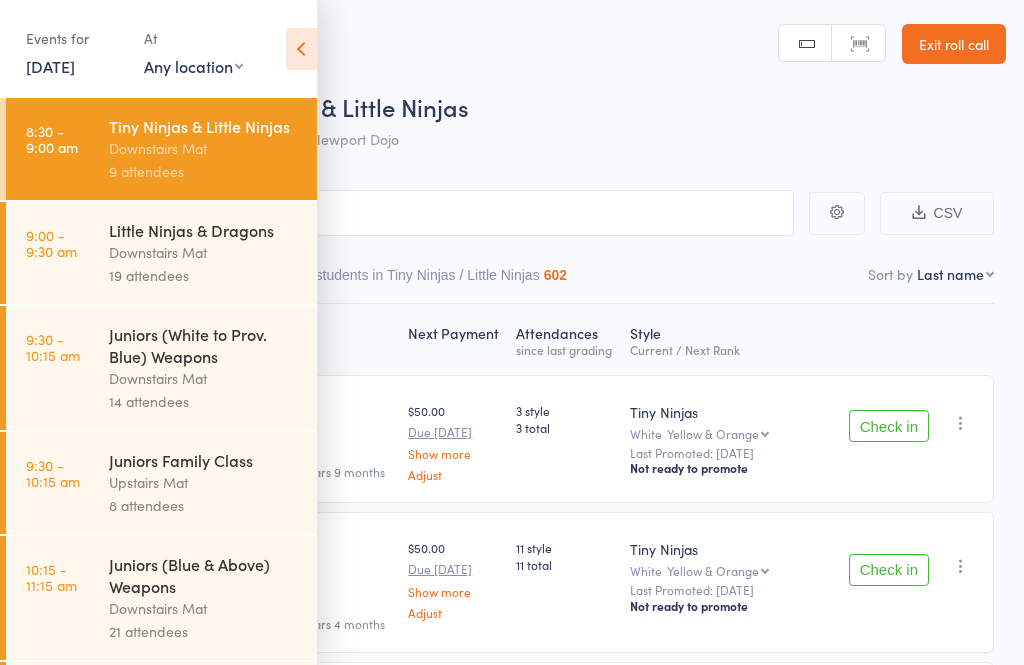 click on "Little Ninjas & Dragons" at bounding box center (204, 230) 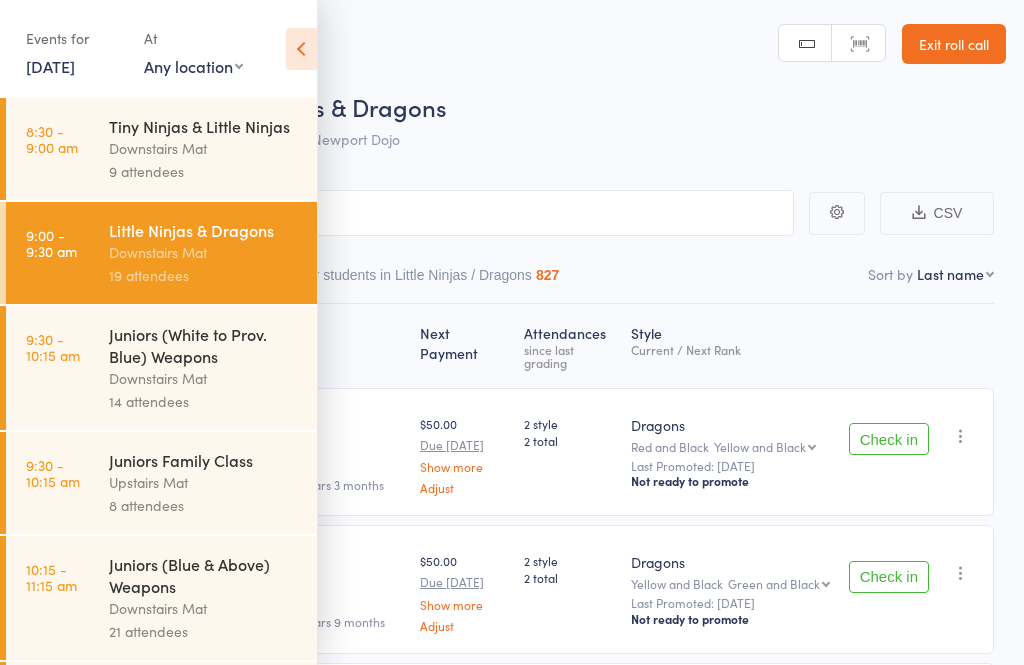 click at bounding box center (301, 49) 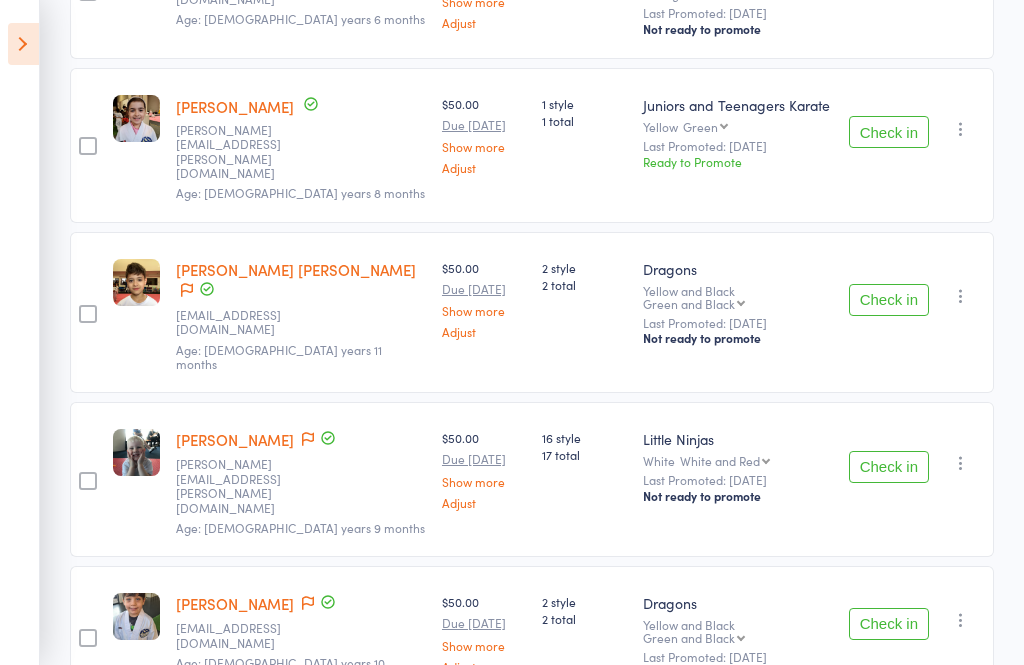 scroll, scrollTop: 2332, scrollLeft: 0, axis: vertical 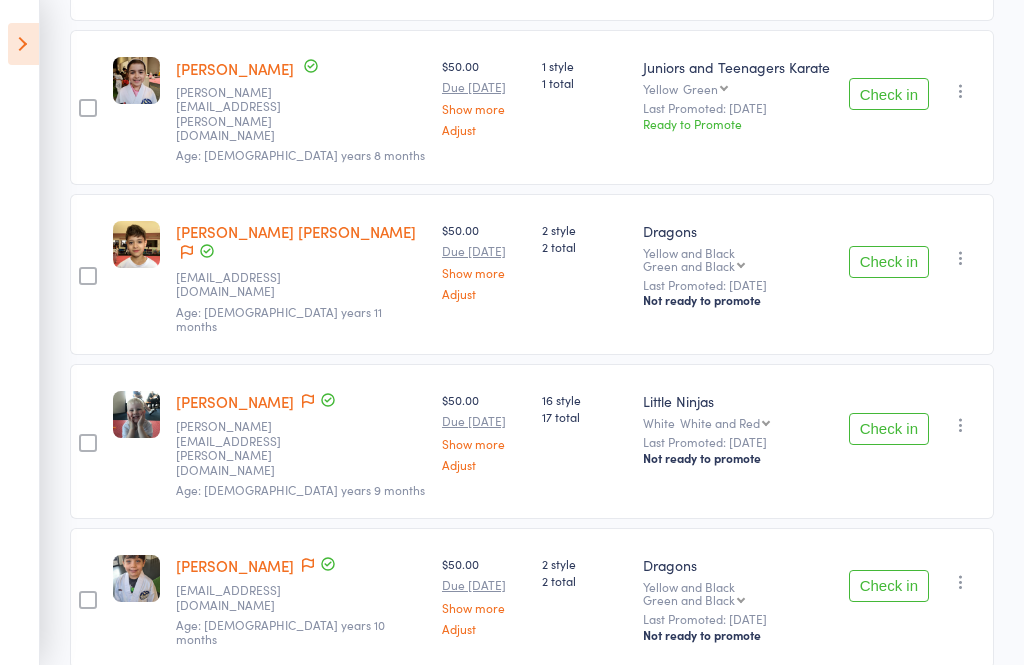 click at bounding box center [23, 44] 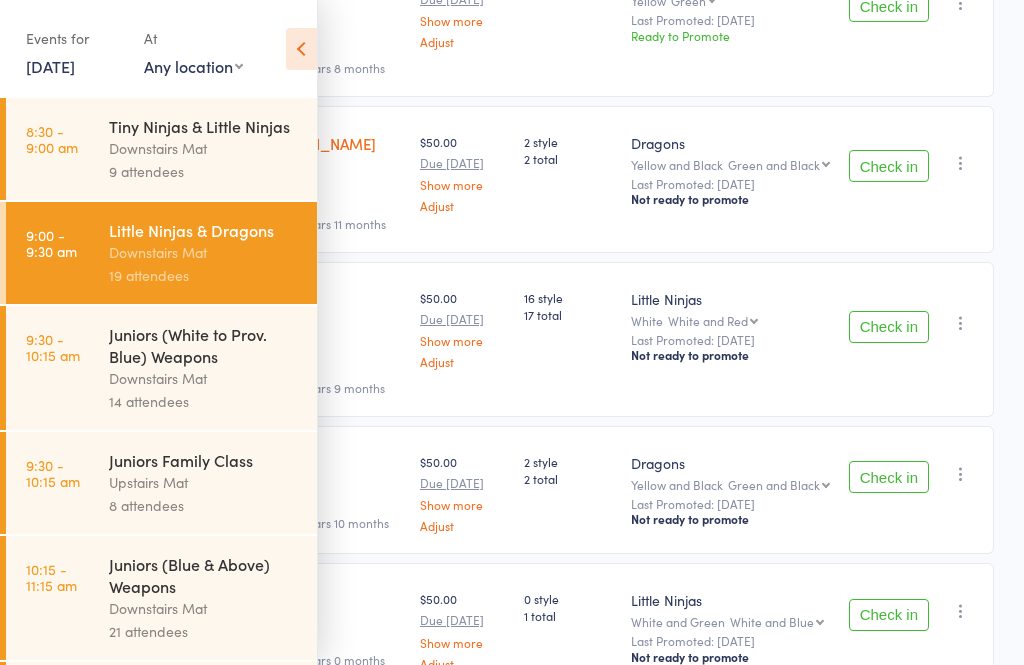 click on "9:30 - 10:15 am Juniors (White to Prov. Blue) Weapons Downstairs Mat 14 attendees" at bounding box center (161, 368) 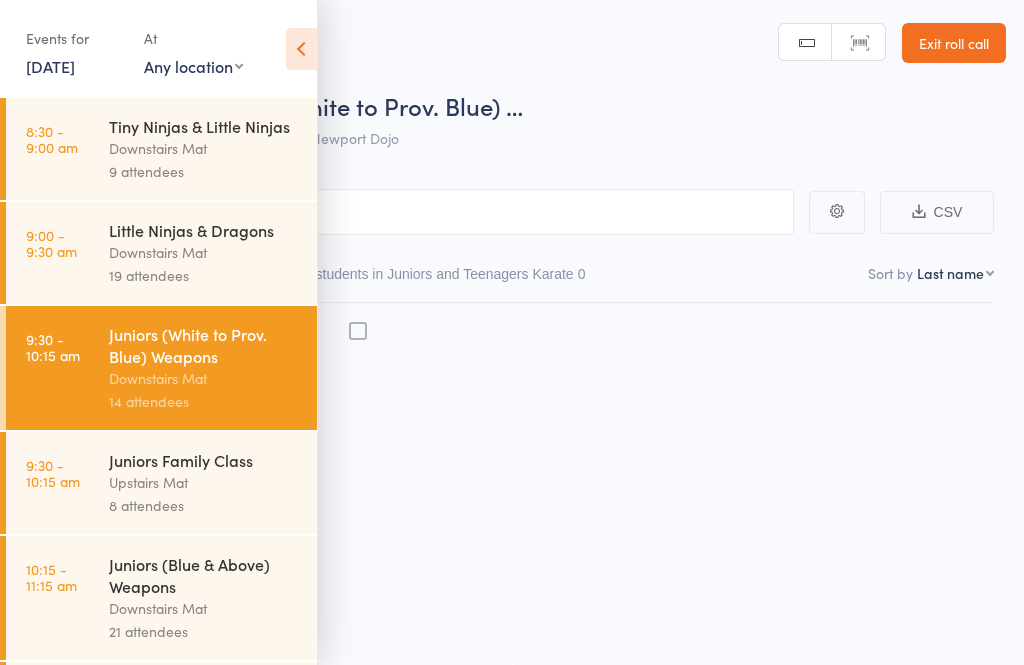 scroll, scrollTop: 14, scrollLeft: 0, axis: vertical 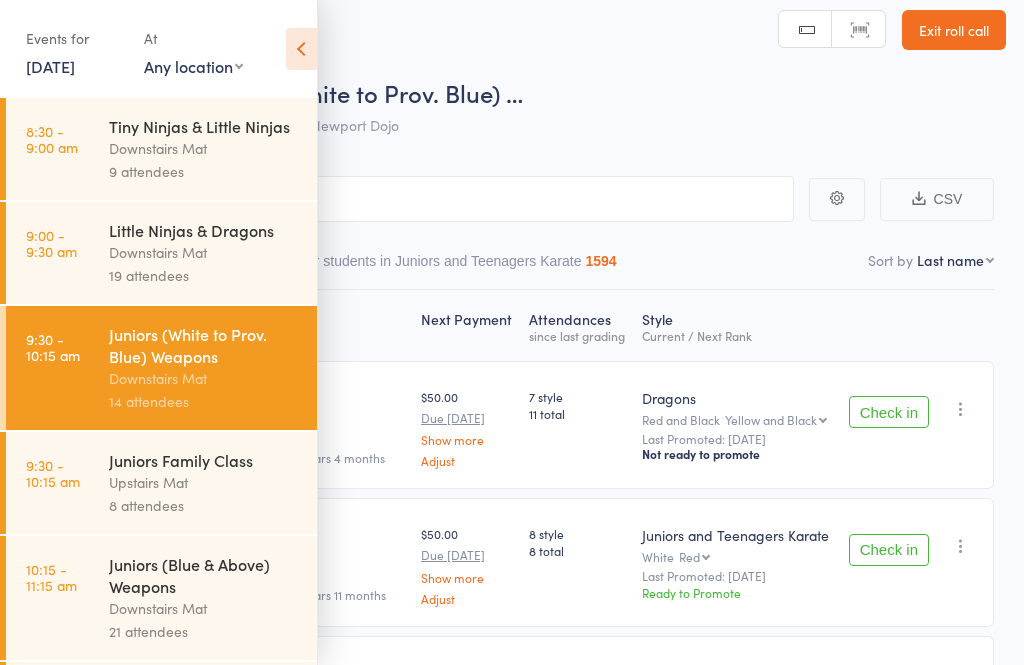 click at bounding box center (301, 49) 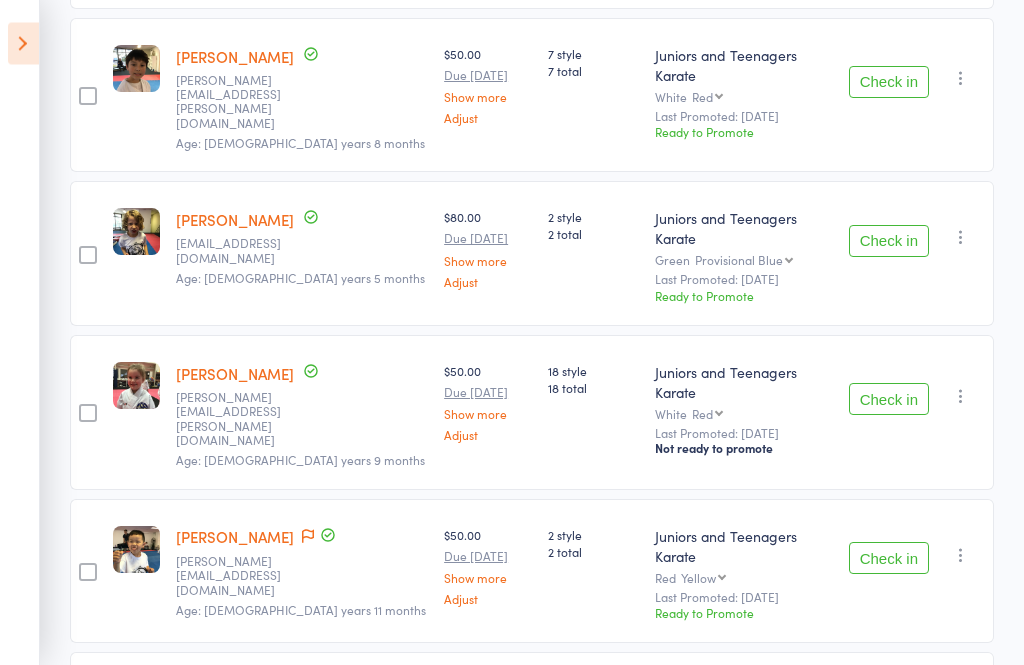 scroll, scrollTop: 1647, scrollLeft: 0, axis: vertical 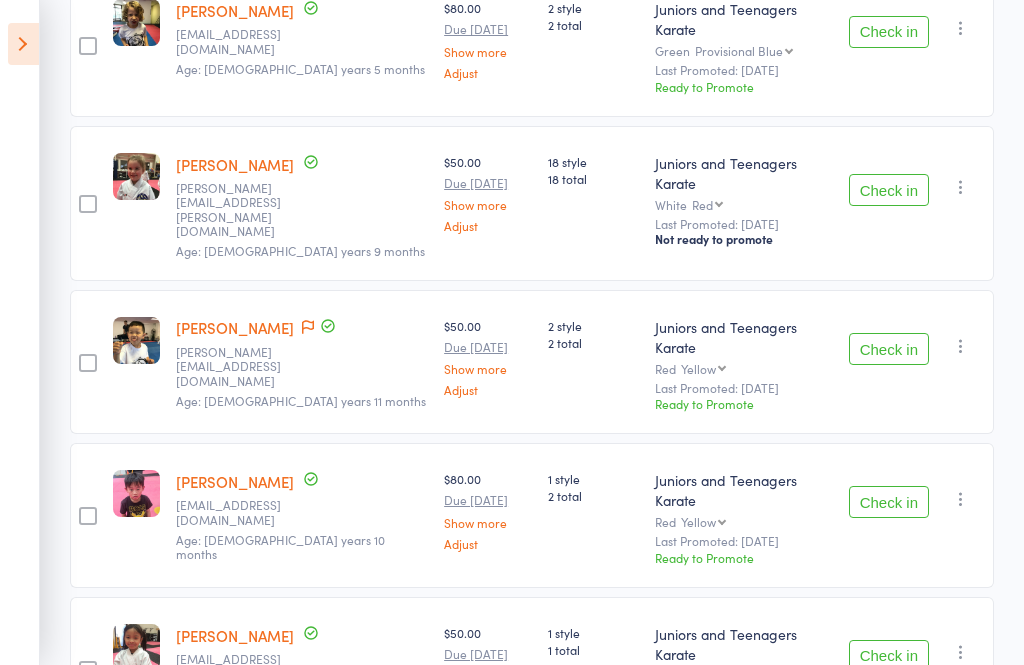 click at bounding box center [23, 44] 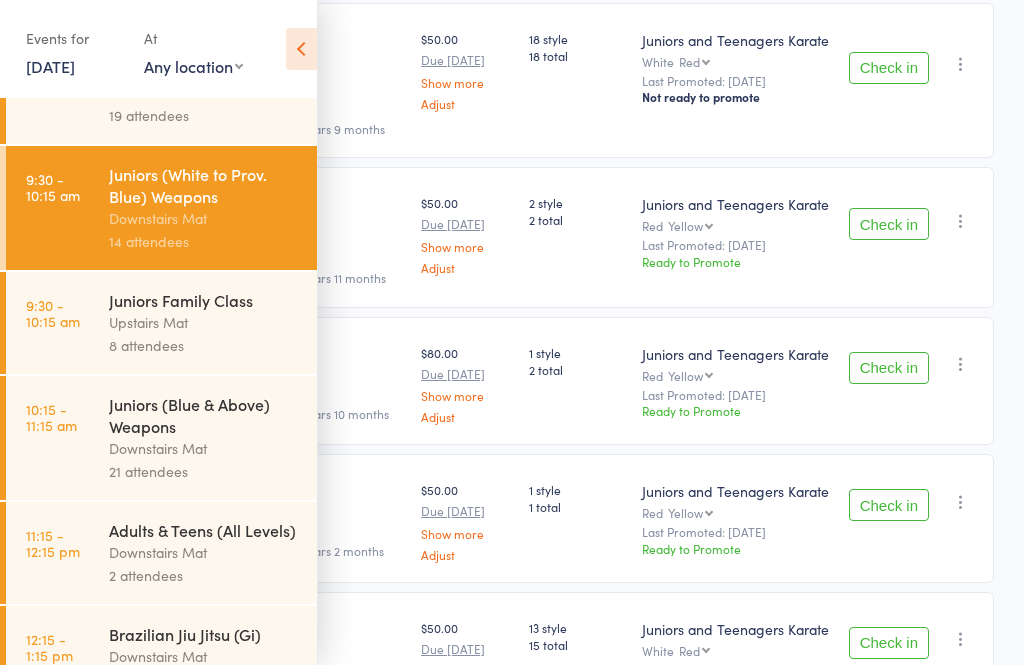 scroll, scrollTop: 159, scrollLeft: 0, axis: vertical 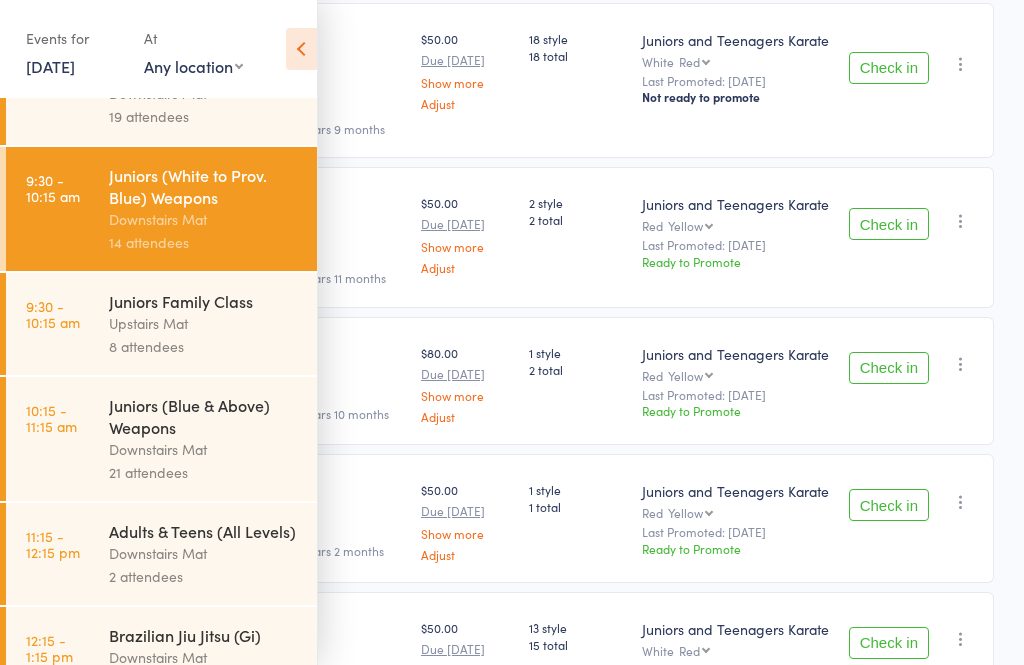 click on "10:15 - 11:15 am Juniors (Blue & Above) Weapons Downstairs Mat 21 attendees" at bounding box center [161, 439] 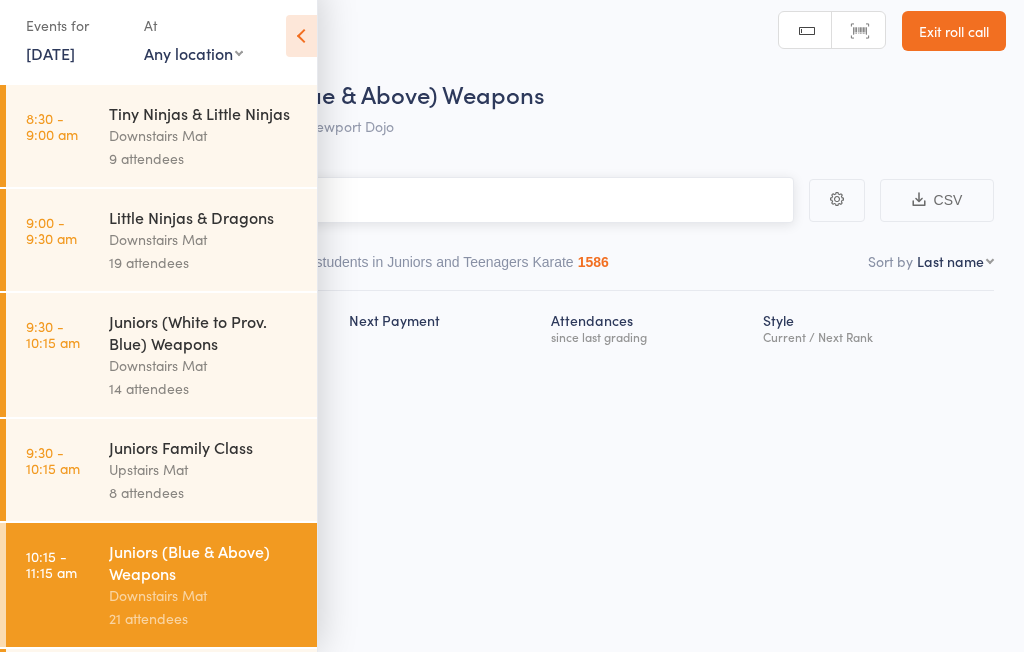 scroll, scrollTop: 14, scrollLeft: 0, axis: vertical 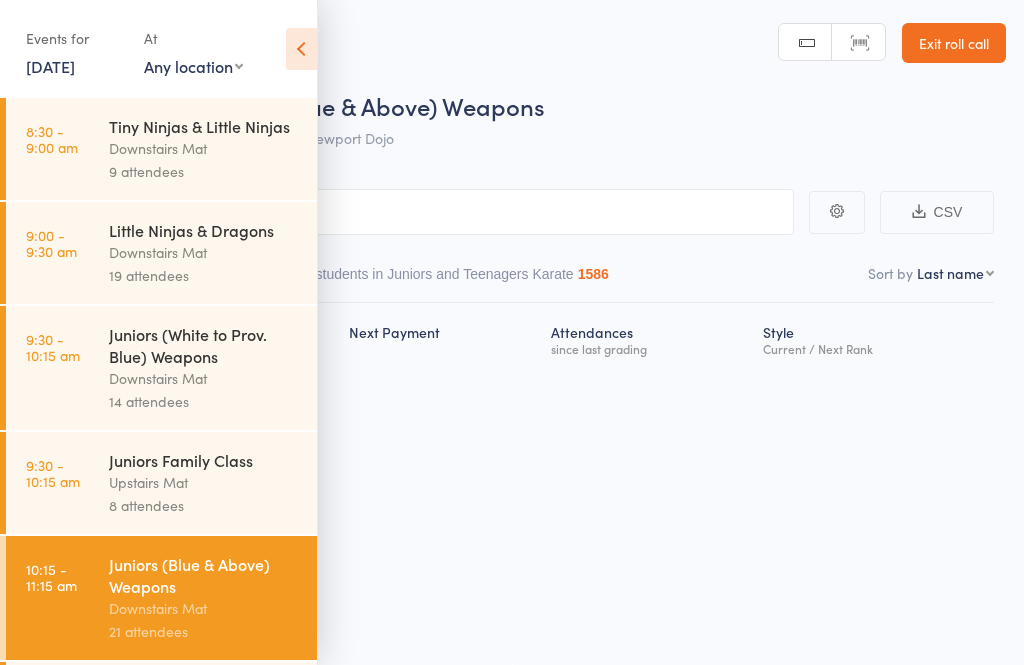click on "Roll Call for  Juniors (Blue & Above) Weapons 12 Jul 10:15  Downstairs Mat  Newport Dojo  Manual search Scanner input Exit roll call" at bounding box center (512, 79) 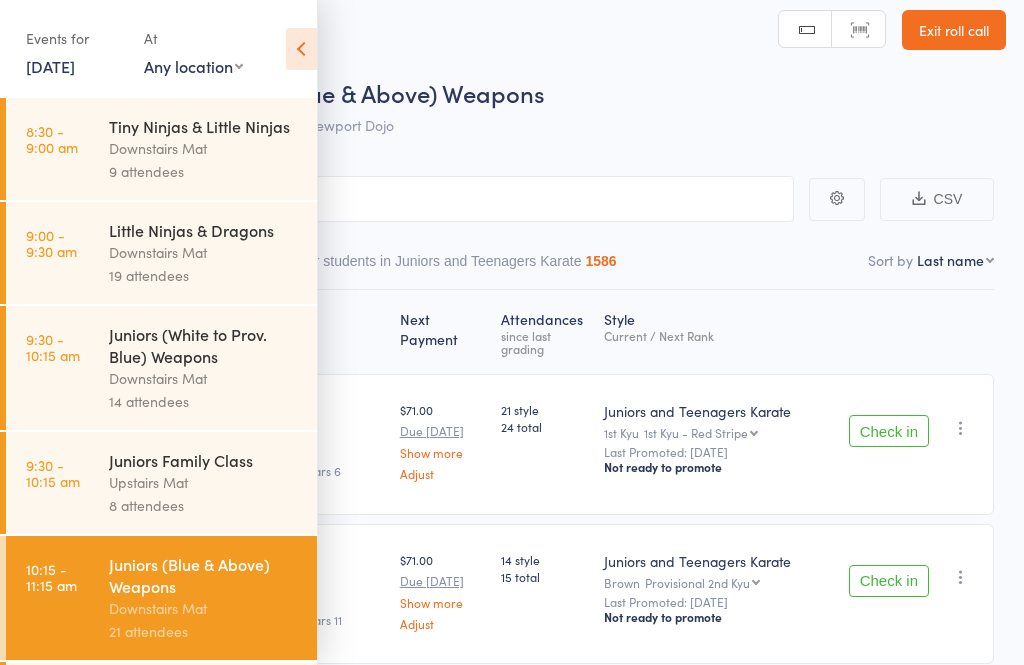 click at bounding box center [301, 49] 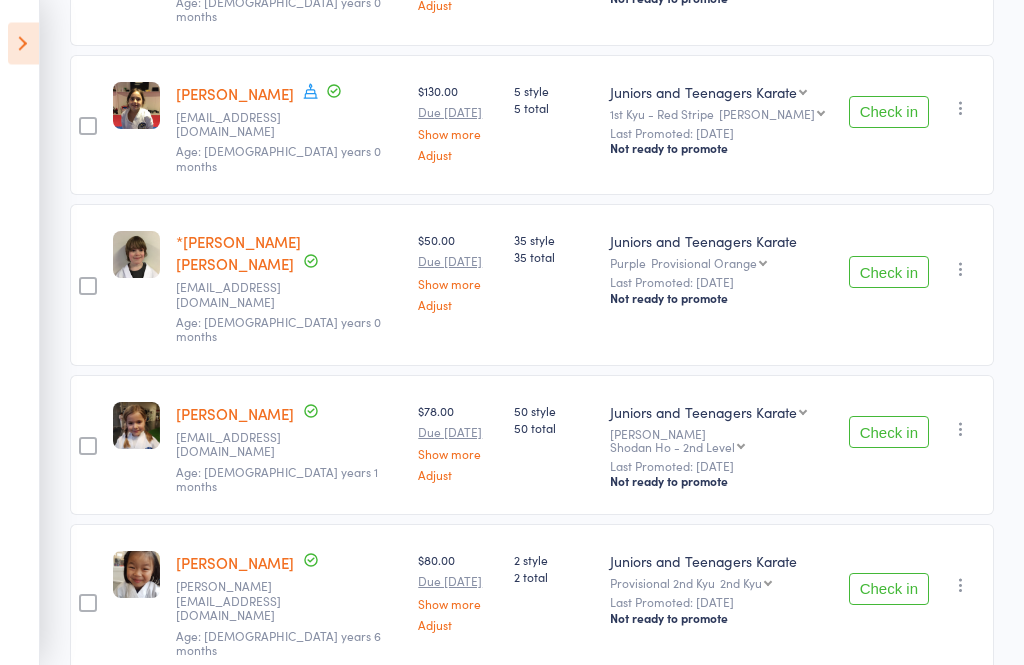 scroll, scrollTop: 2603, scrollLeft: 0, axis: vertical 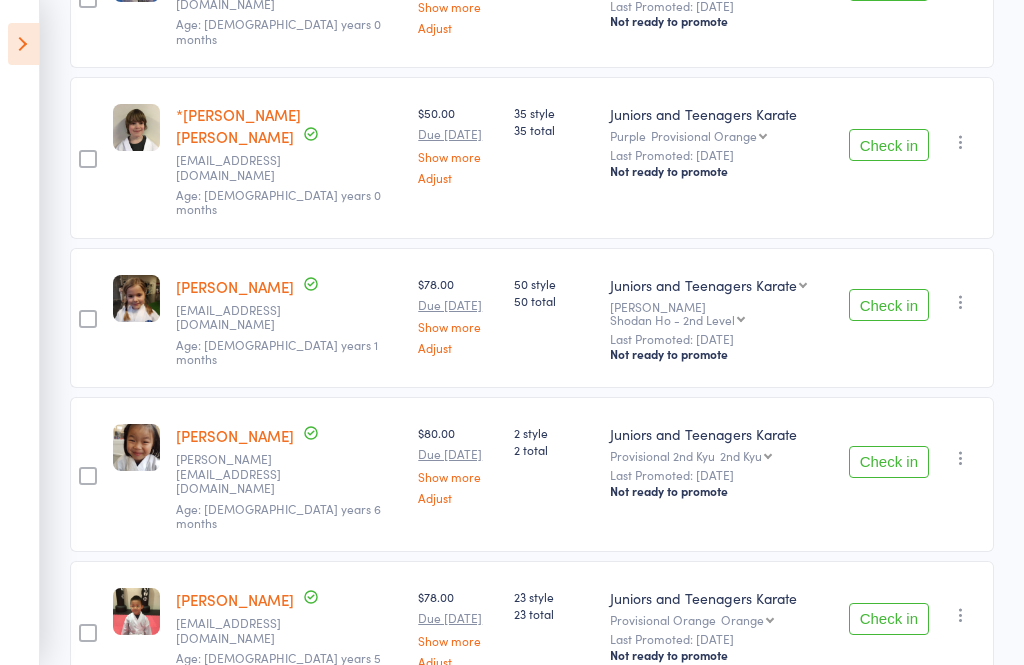 click at bounding box center [23, 44] 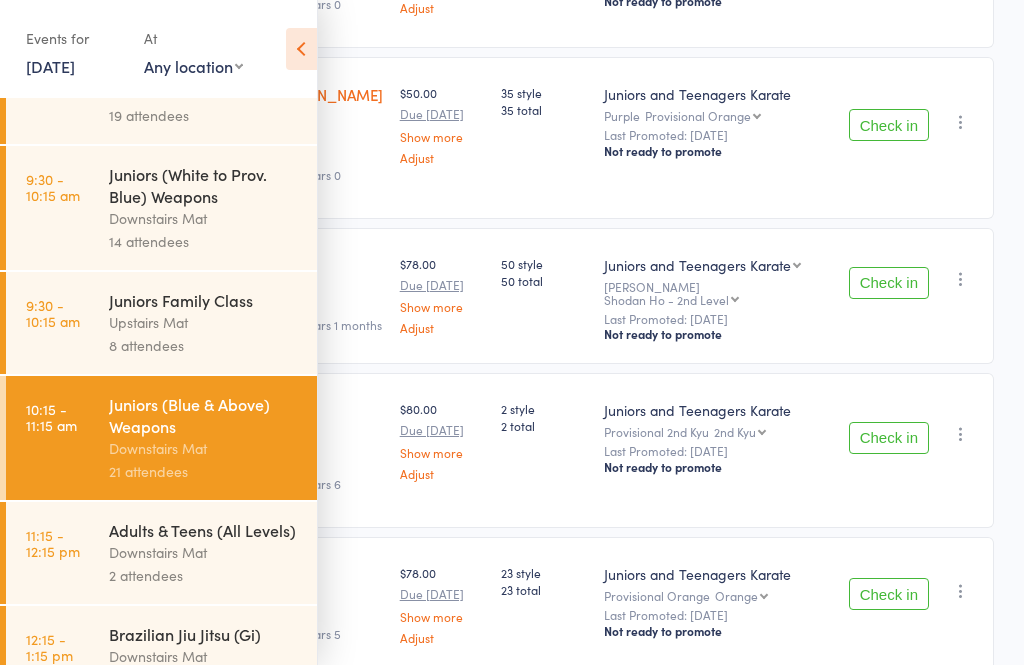 scroll, scrollTop: 159, scrollLeft: 0, axis: vertical 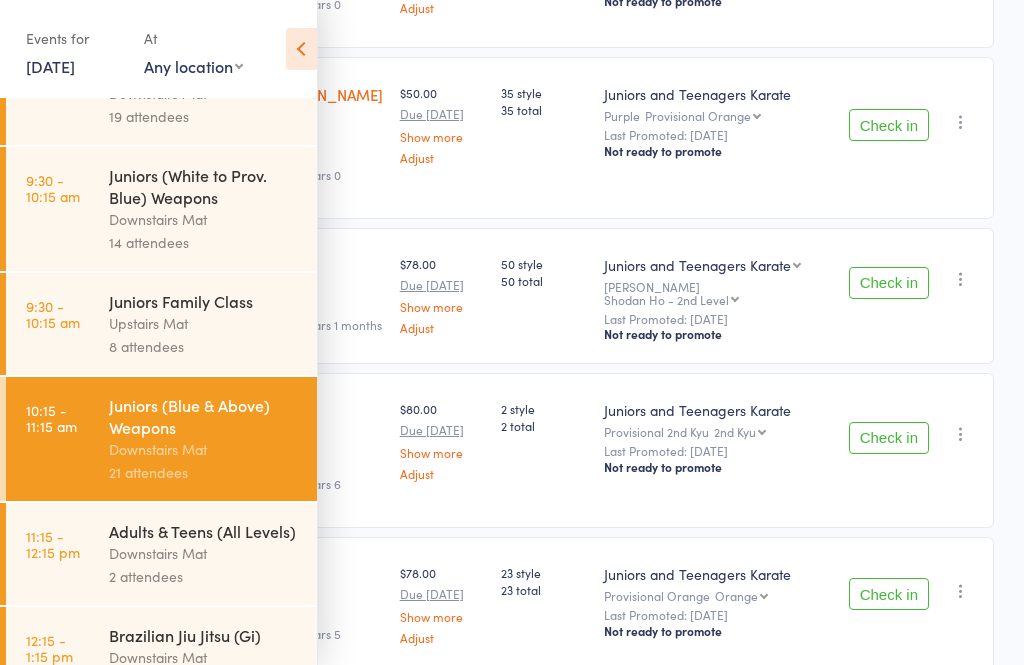 click on "Downstairs Mat" at bounding box center (204, 553) 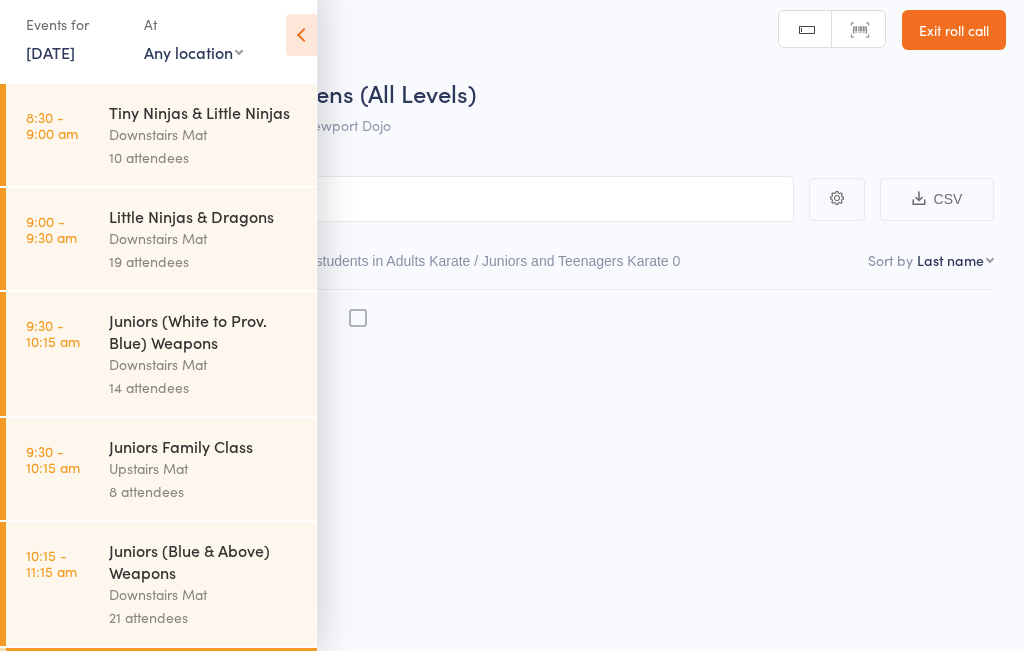 scroll, scrollTop: 14, scrollLeft: 0, axis: vertical 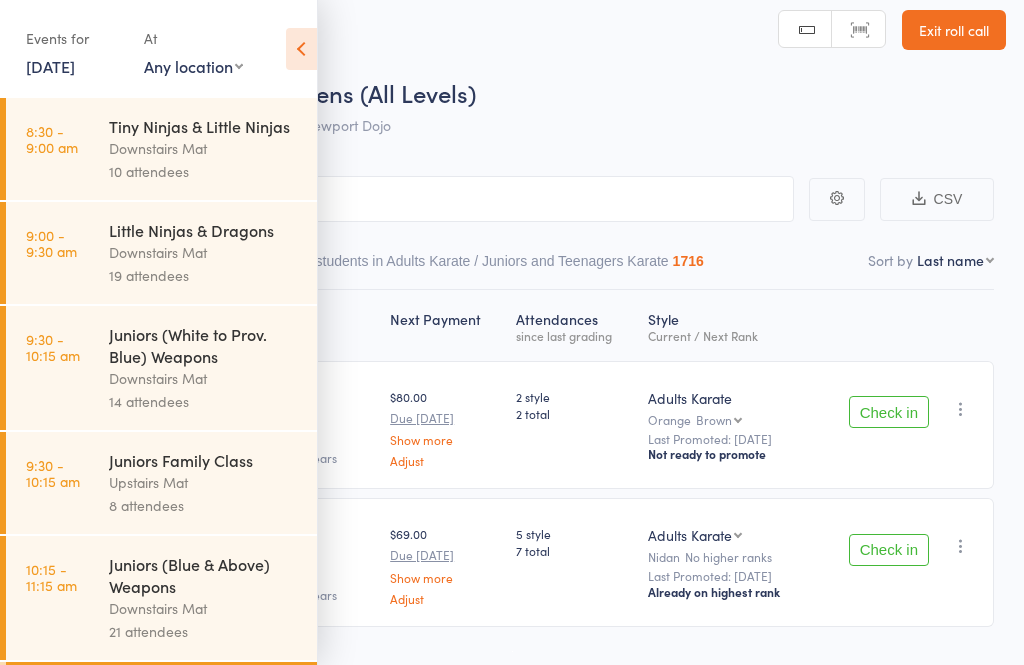 click at bounding box center (301, 49) 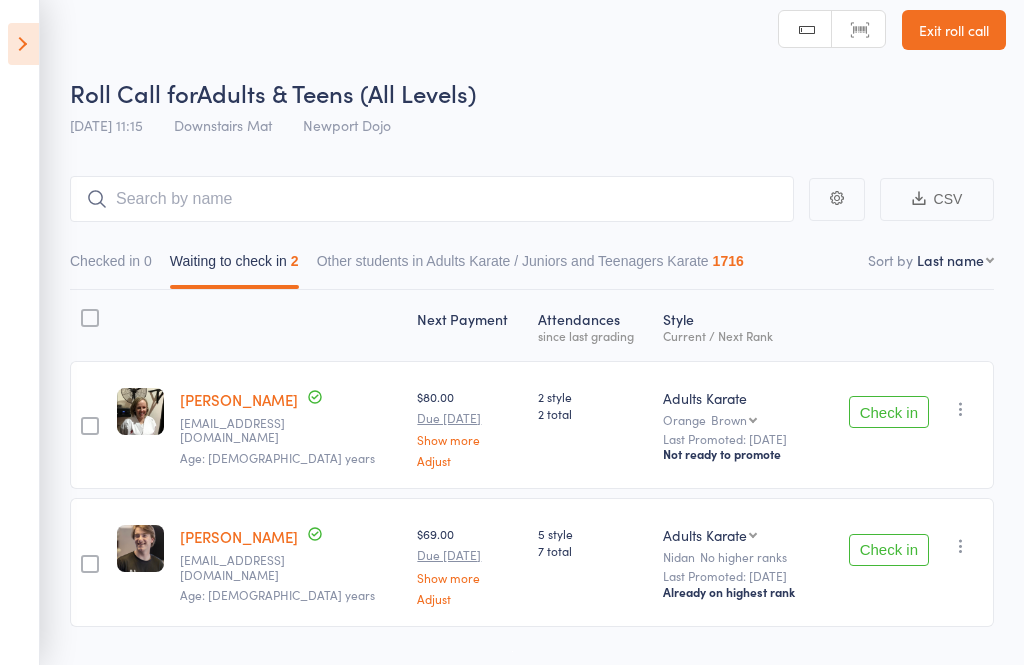 scroll, scrollTop: 67, scrollLeft: 0, axis: vertical 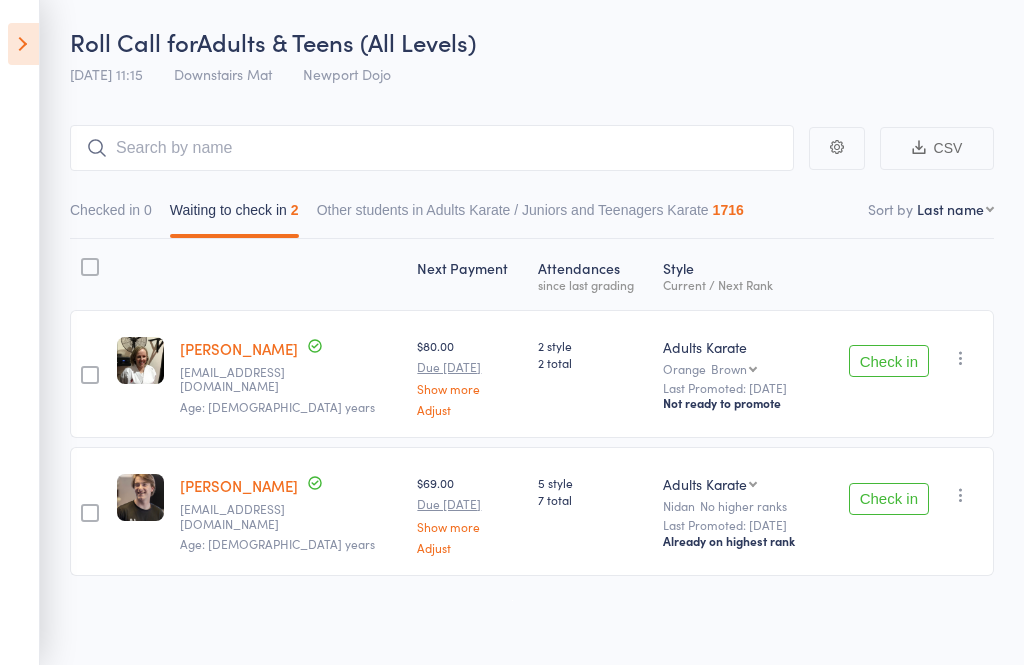 click at bounding box center (23, 44) 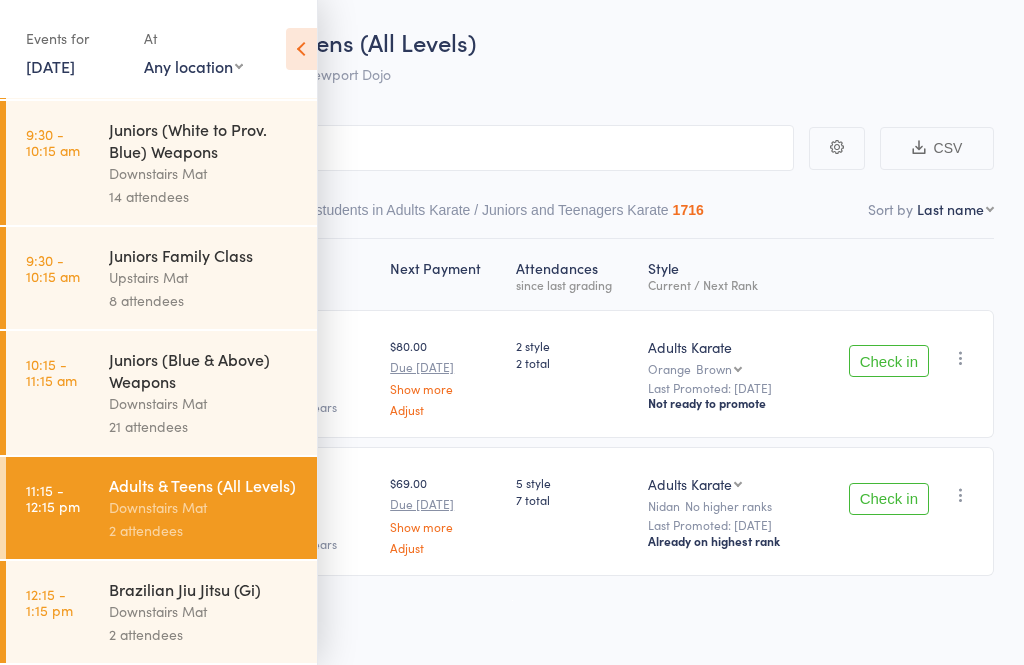 scroll, scrollTop: 223, scrollLeft: 0, axis: vertical 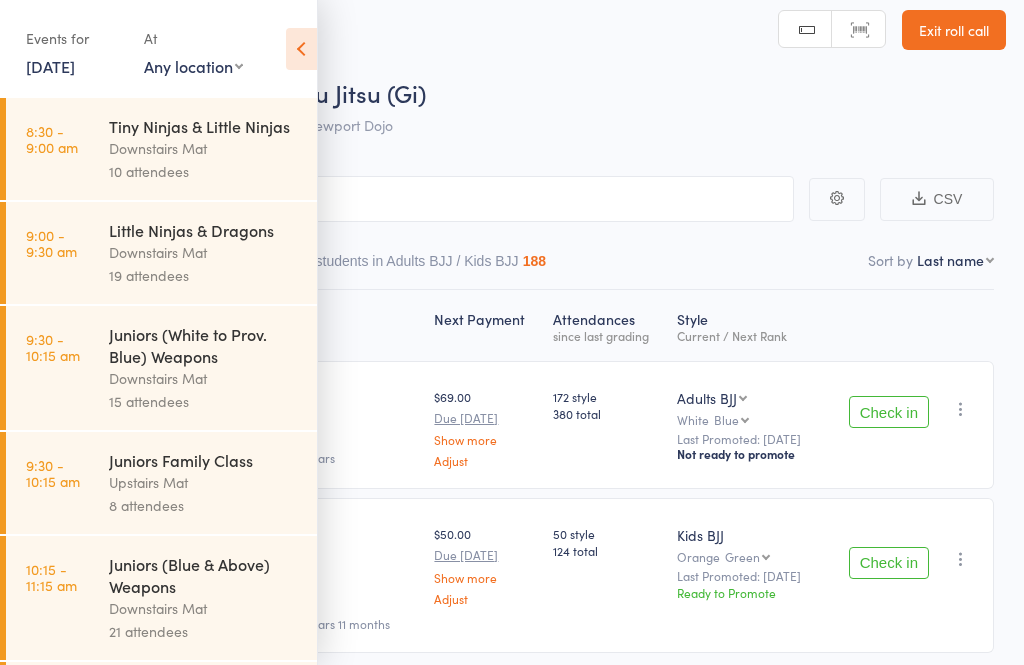 click at bounding box center [301, 49] 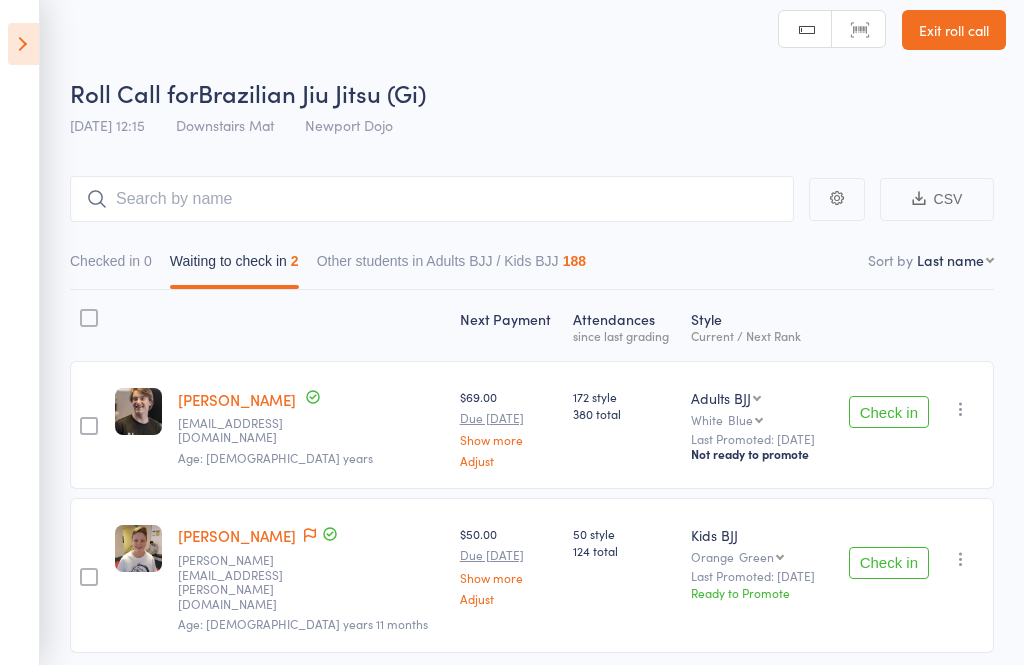 scroll, scrollTop: 67, scrollLeft: 0, axis: vertical 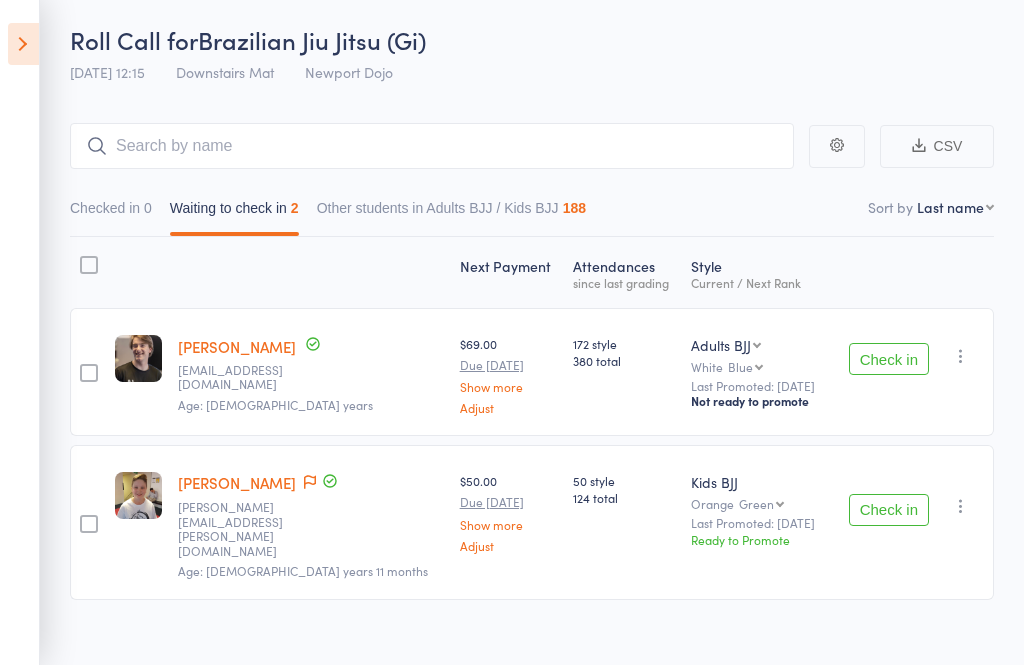 click at bounding box center [23, 44] 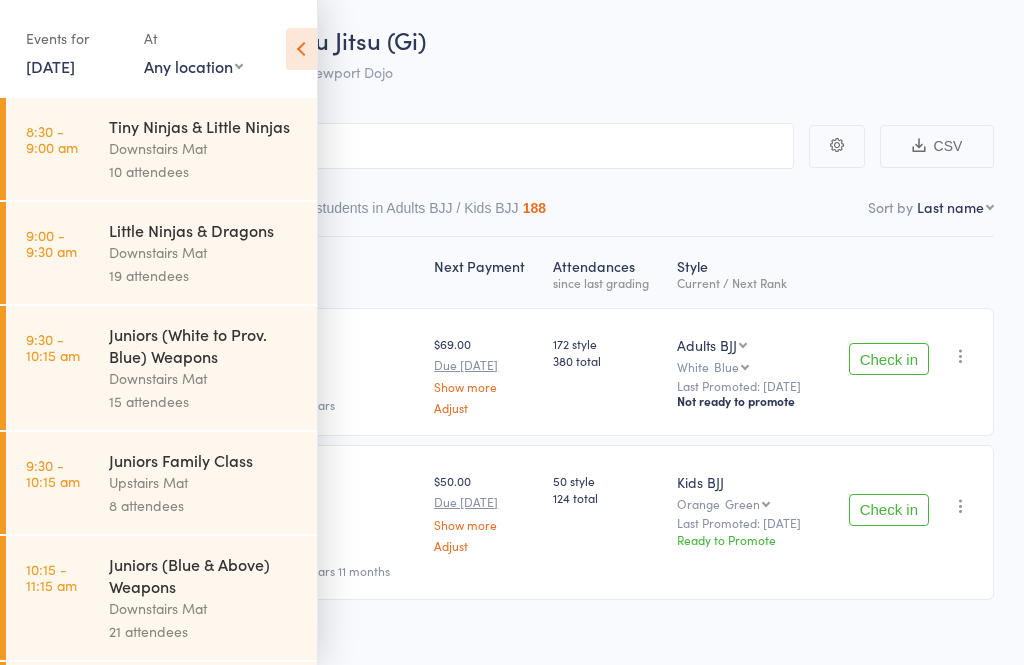 click on "Downstairs Mat" at bounding box center [204, 148] 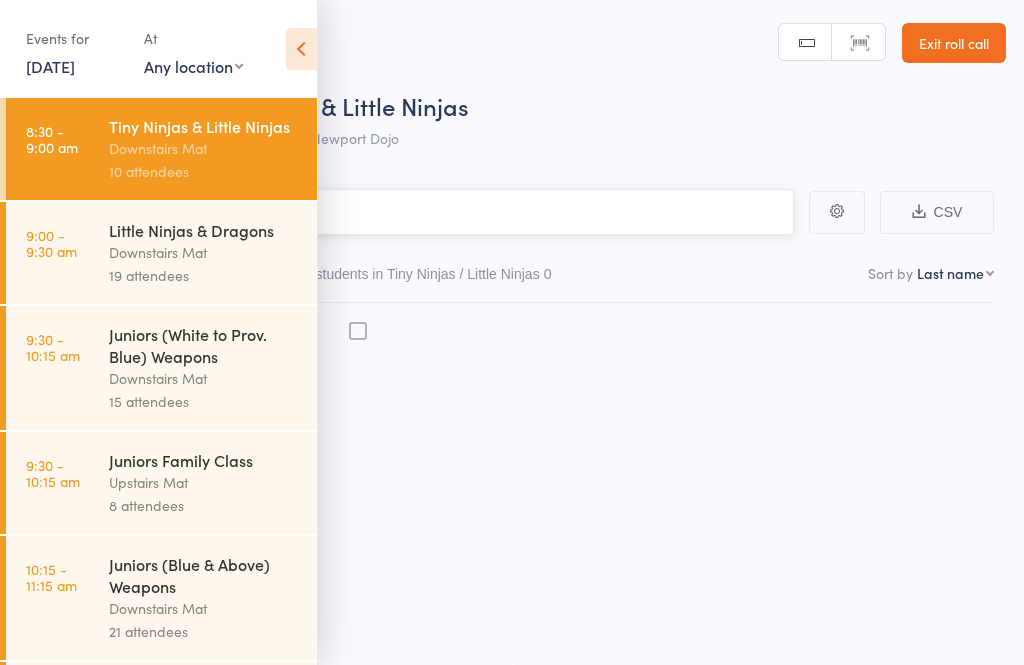 scroll, scrollTop: 14, scrollLeft: 0, axis: vertical 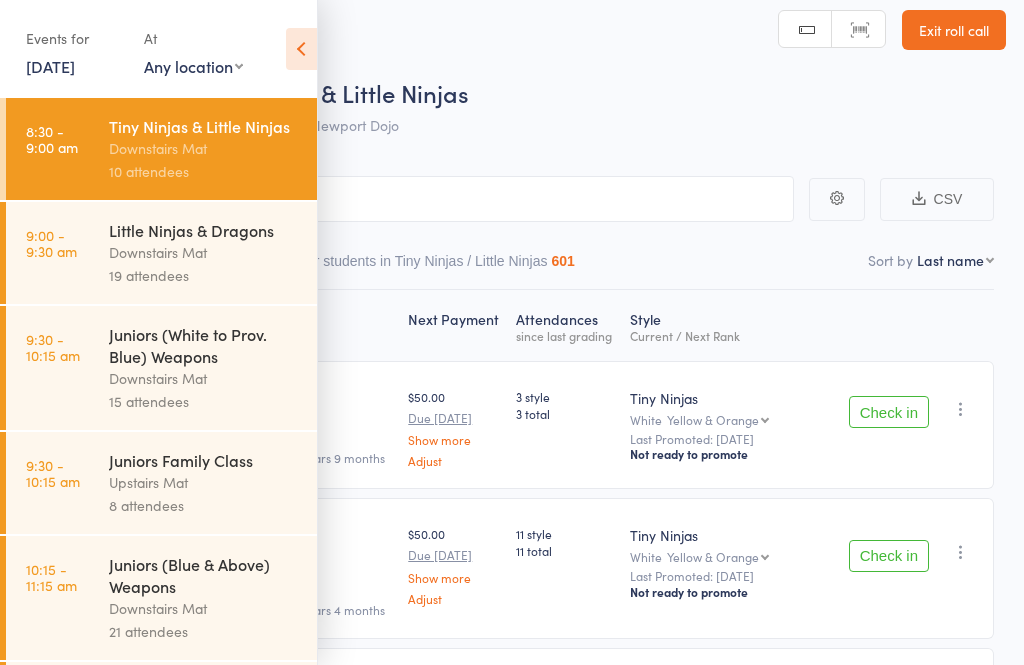 click at bounding box center (301, 49) 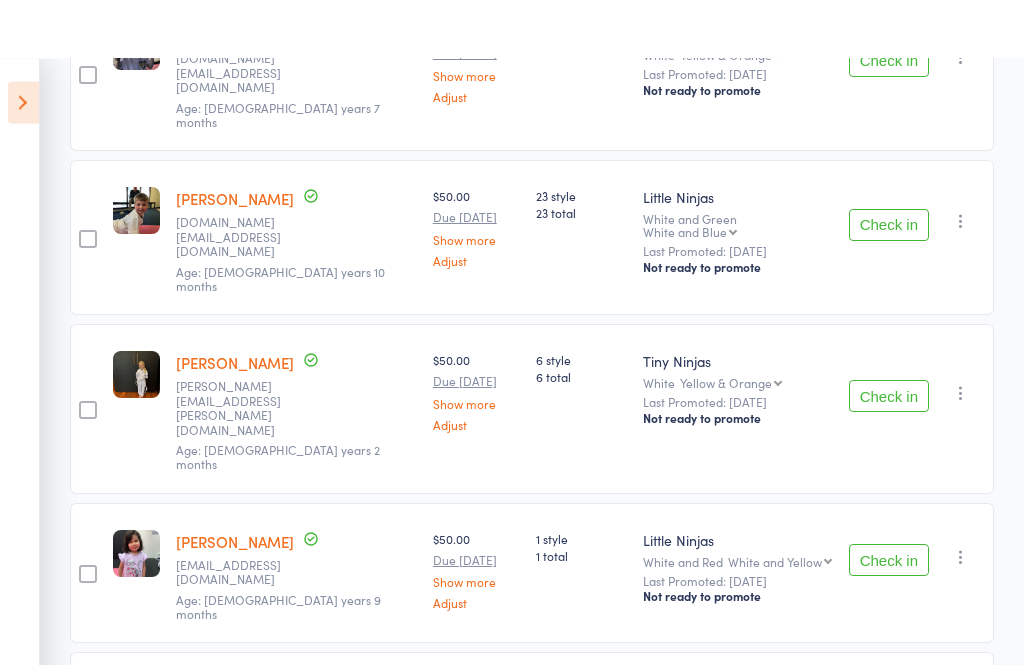 scroll, scrollTop: 0, scrollLeft: 0, axis: both 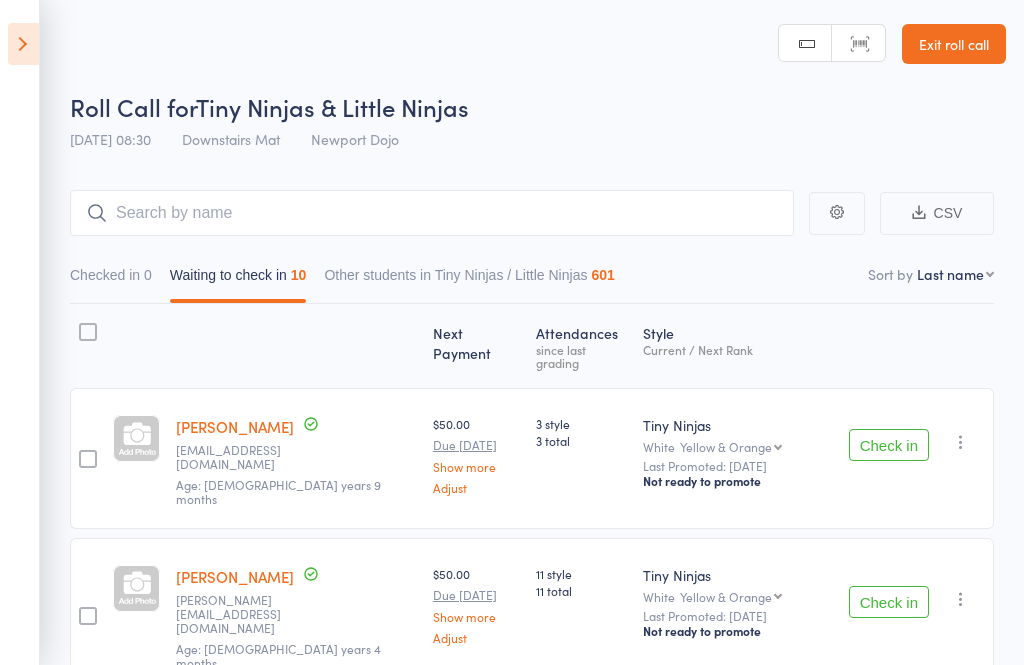 click at bounding box center [23, 44] 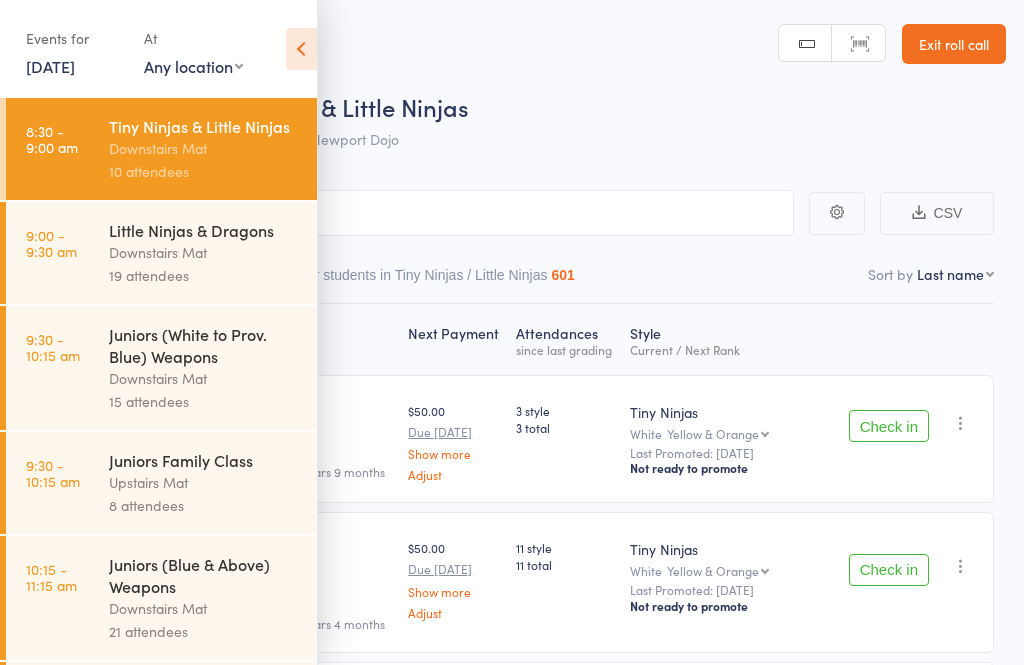 scroll, scrollTop: 0, scrollLeft: 0, axis: both 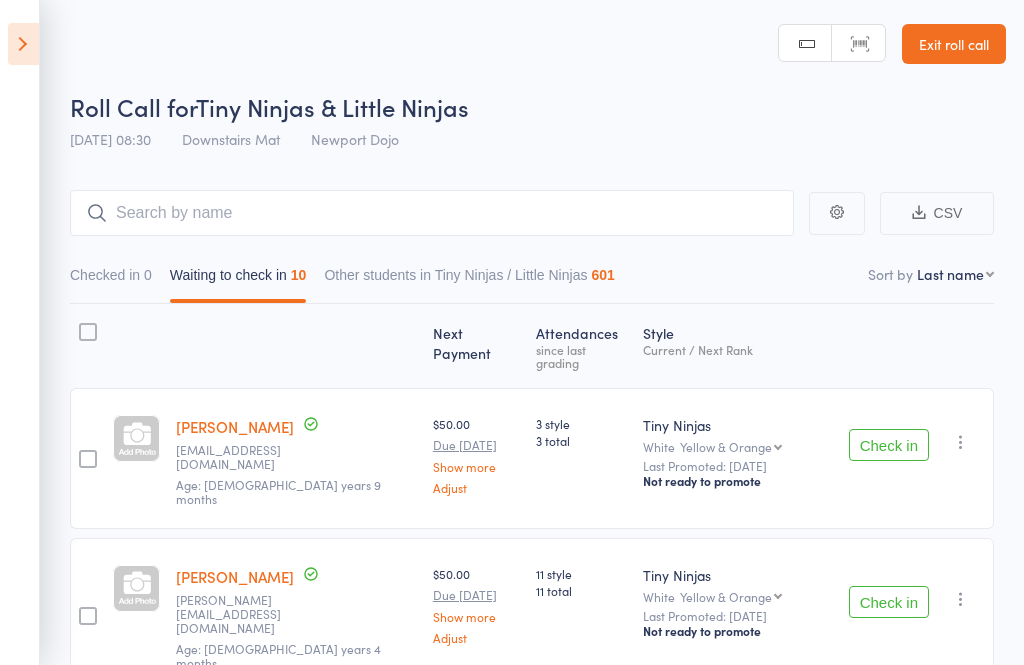 click at bounding box center (23, 44) 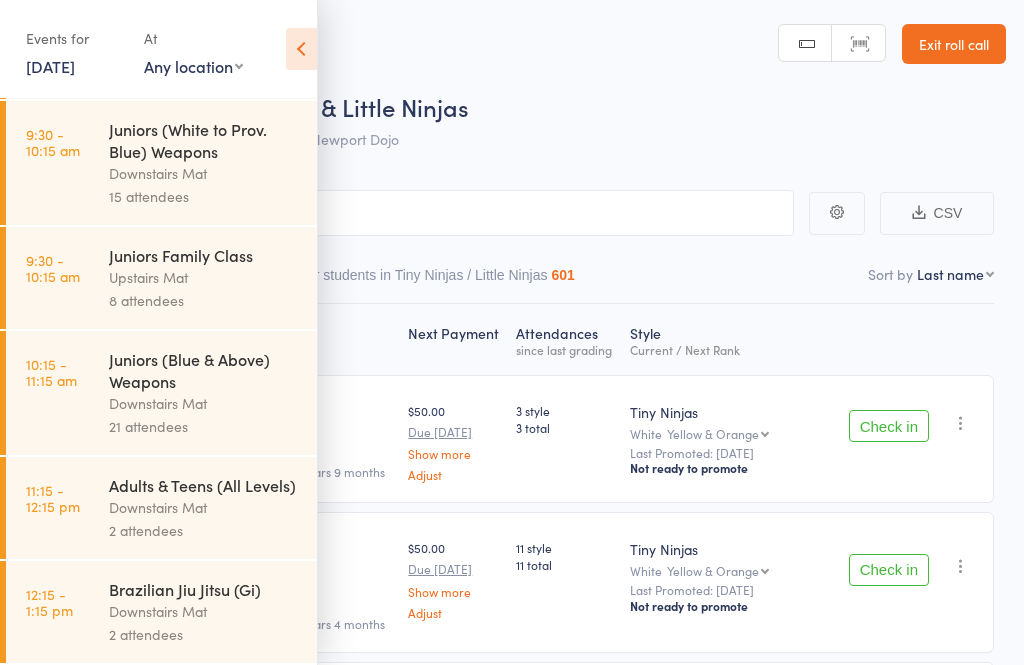 scroll, scrollTop: 223, scrollLeft: 0, axis: vertical 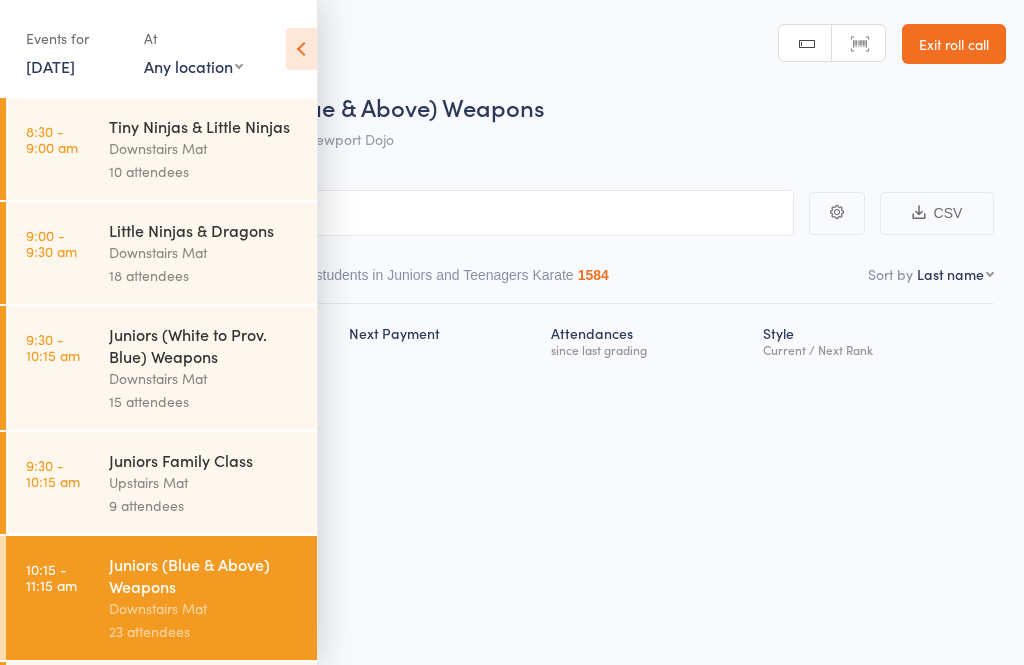 click at bounding box center (301, 49) 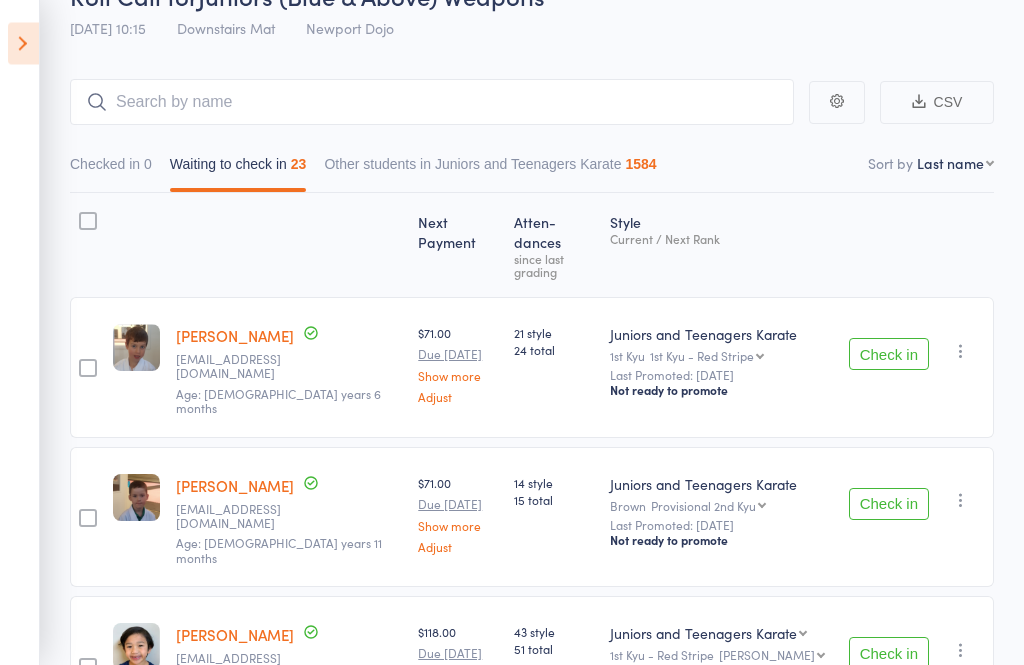 scroll, scrollTop: 0, scrollLeft: 0, axis: both 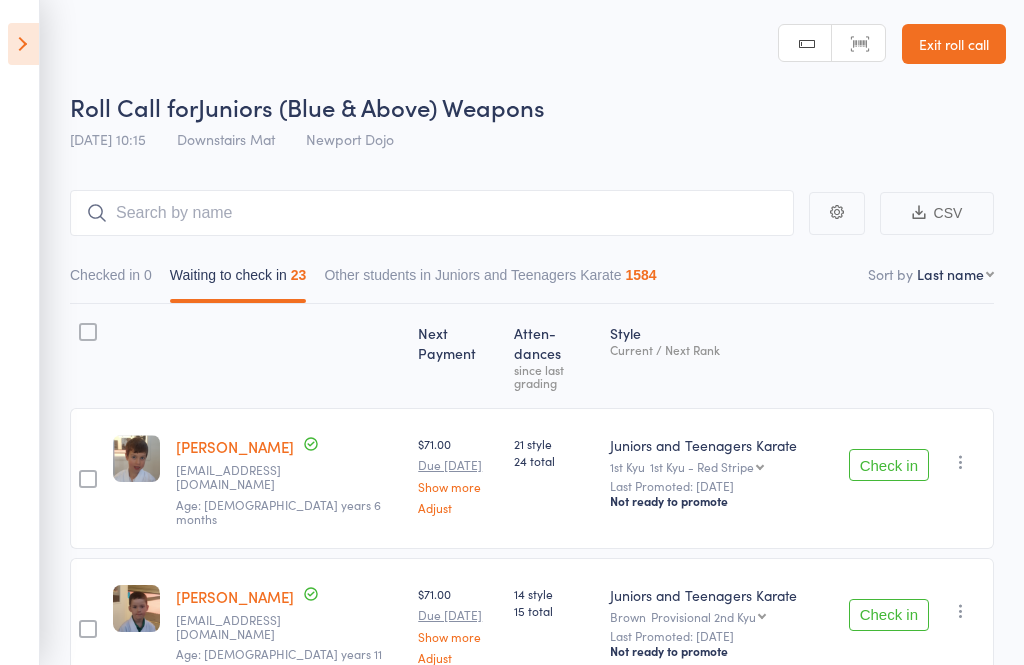 click at bounding box center (23, 44) 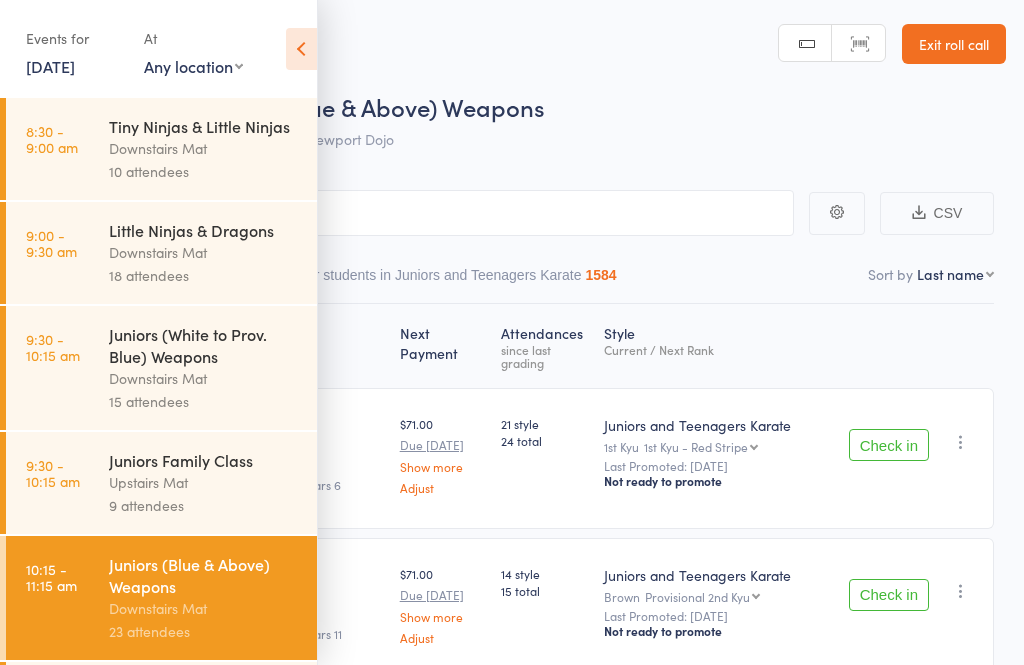 click on "Downstairs Mat" at bounding box center (204, 148) 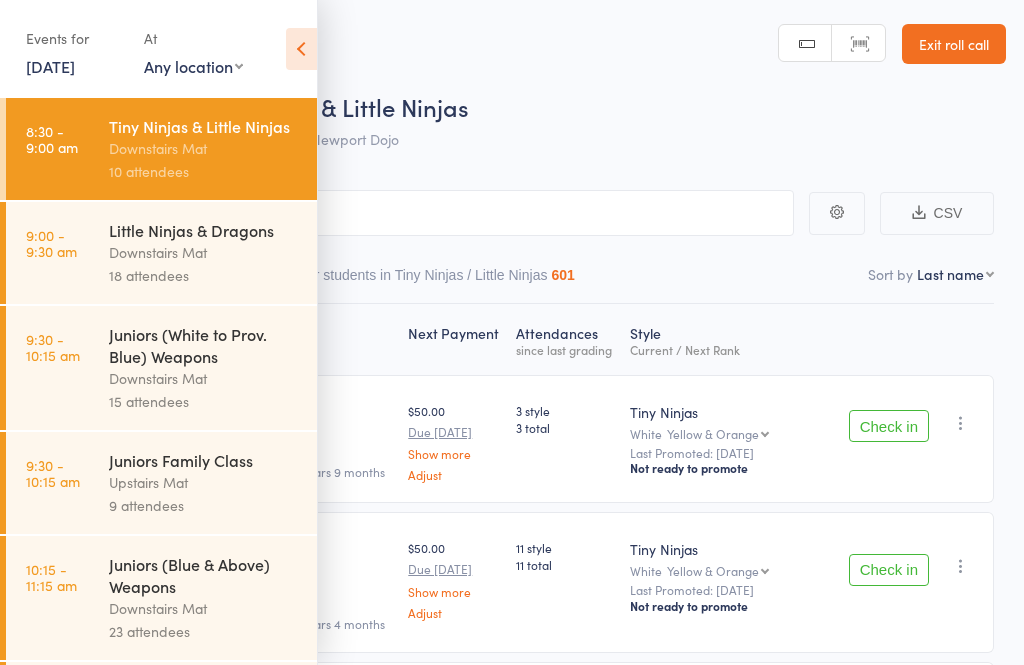 click at bounding box center (301, 49) 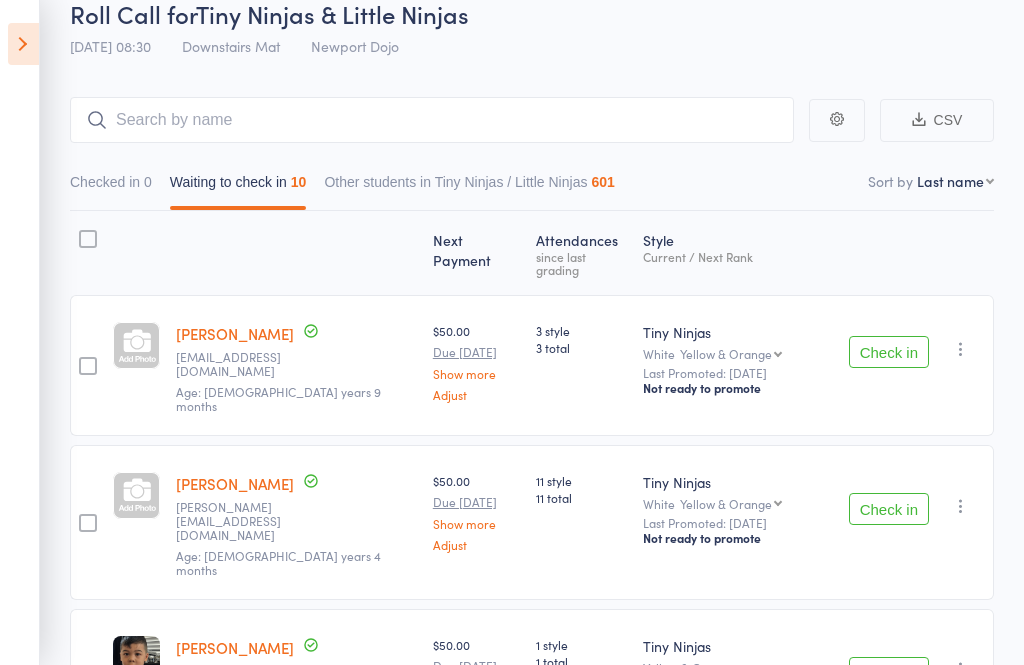 scroll, scrollTop: 89, scrollLeft: 0, axis: vertical 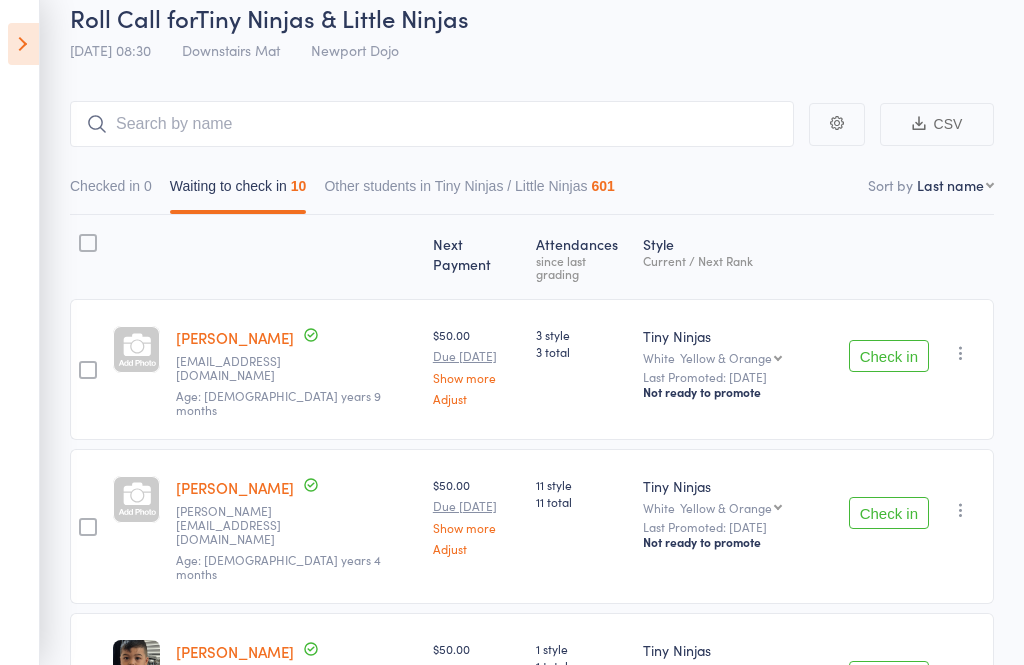 click at bounding box center [23, 44] 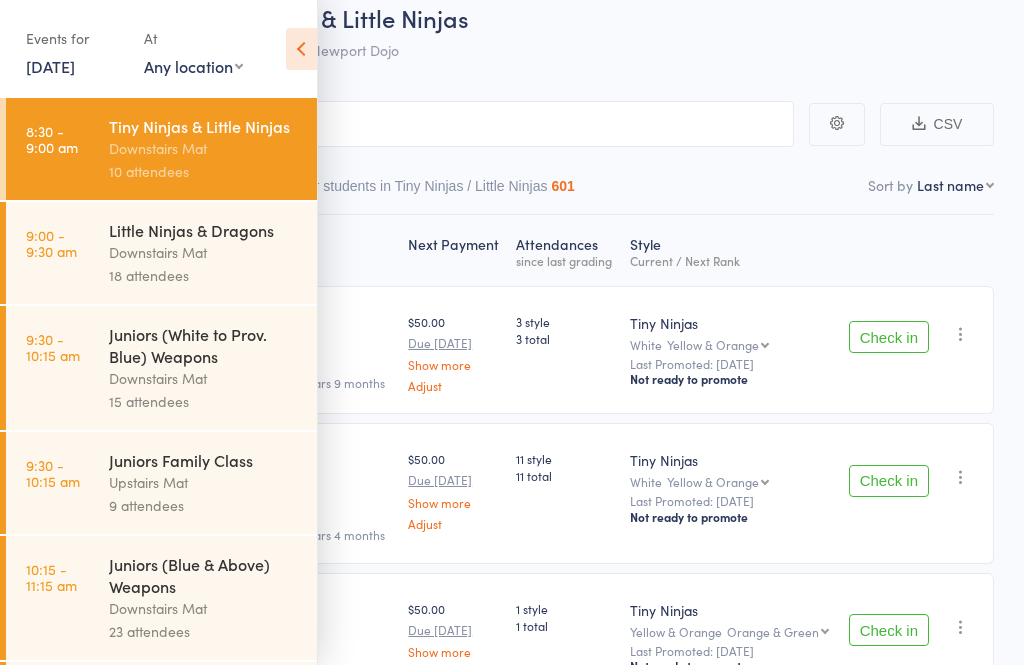 click at bounding box center (301, 49) 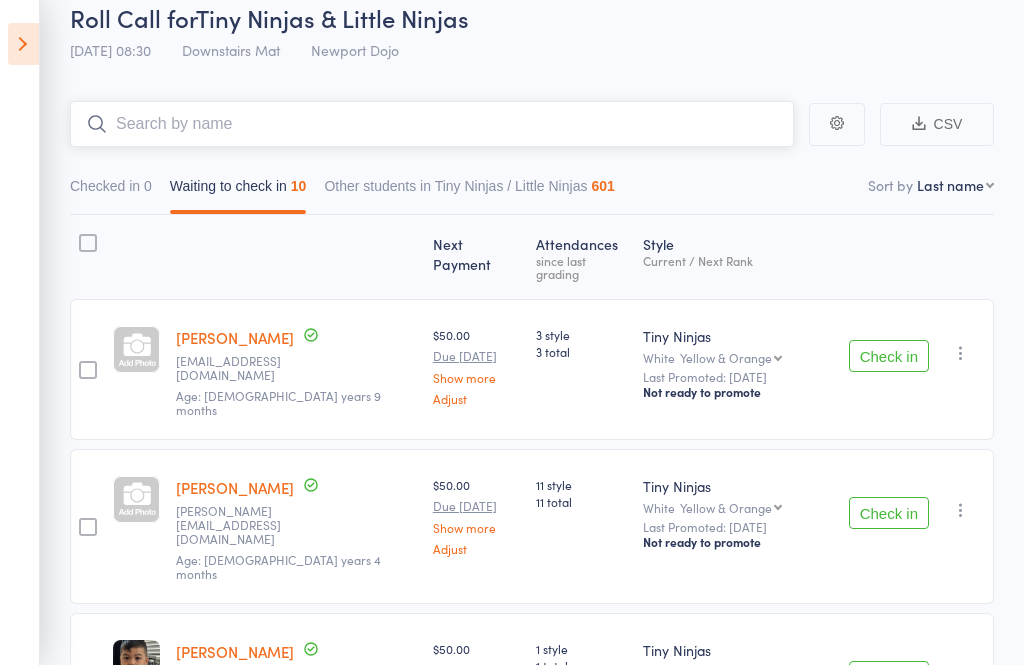 click at bounding box center [432, 124] 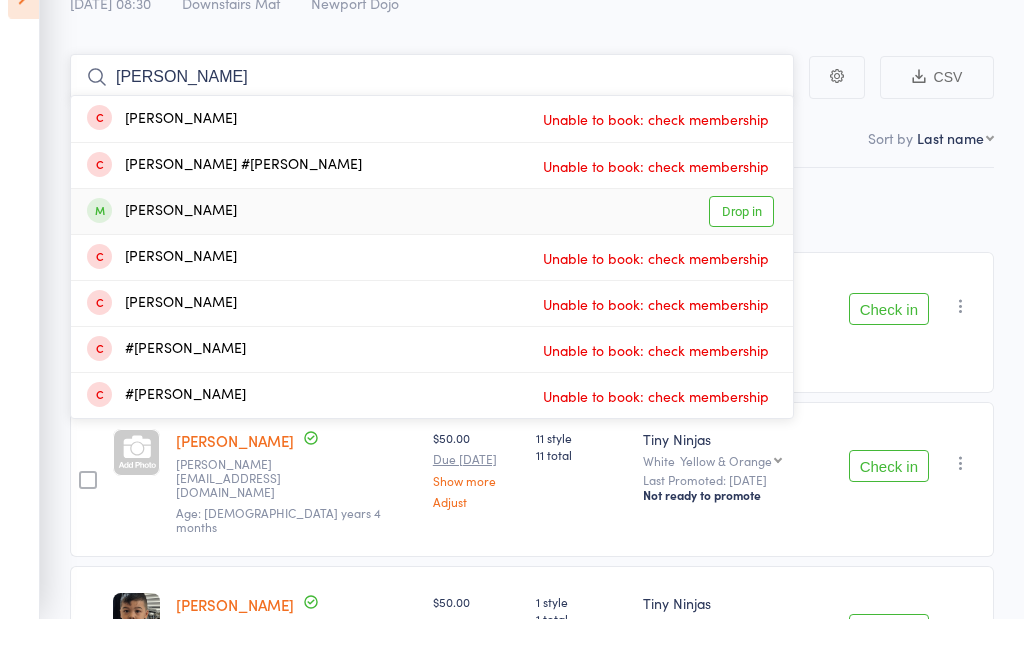 type on "Audrey" 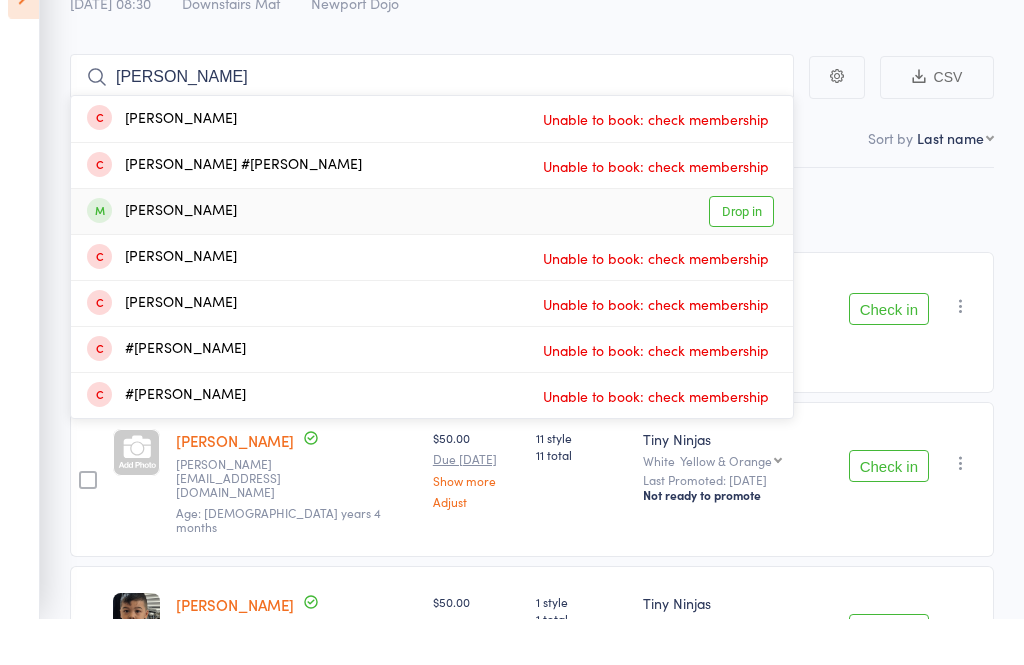 click on "Drop in" at bounding box center (741, 258) 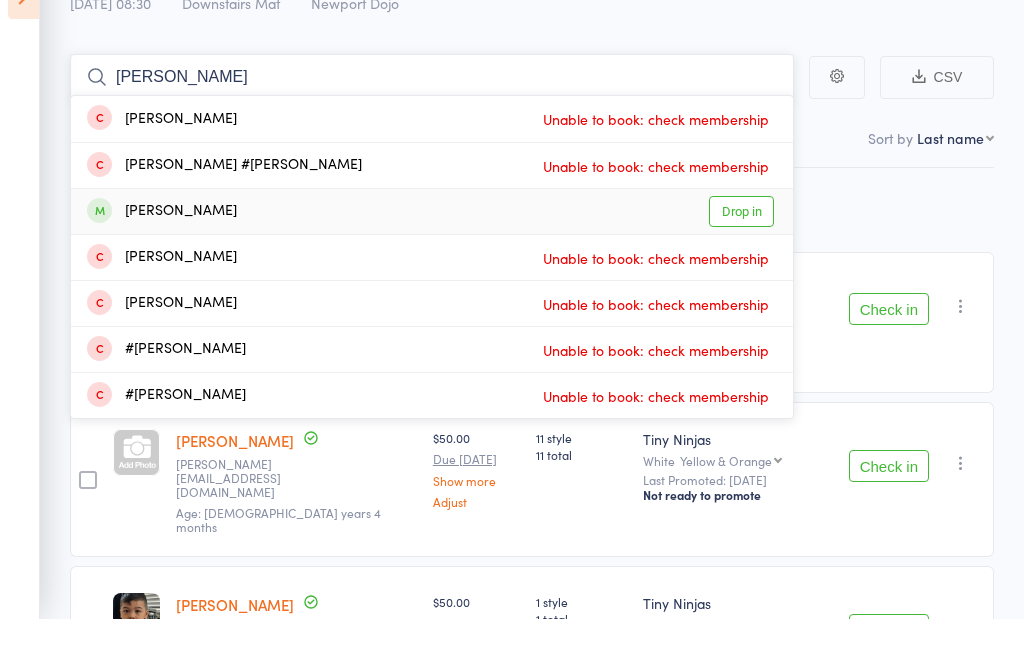 type 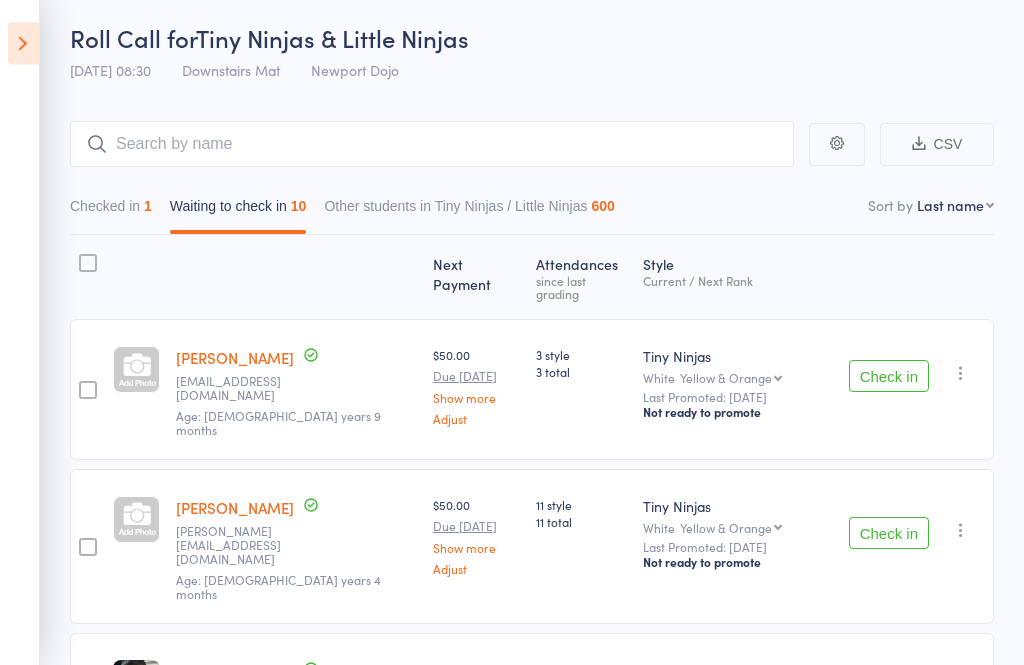 scroll, scrollTop: 0, scrollLeft: 0, axis: both 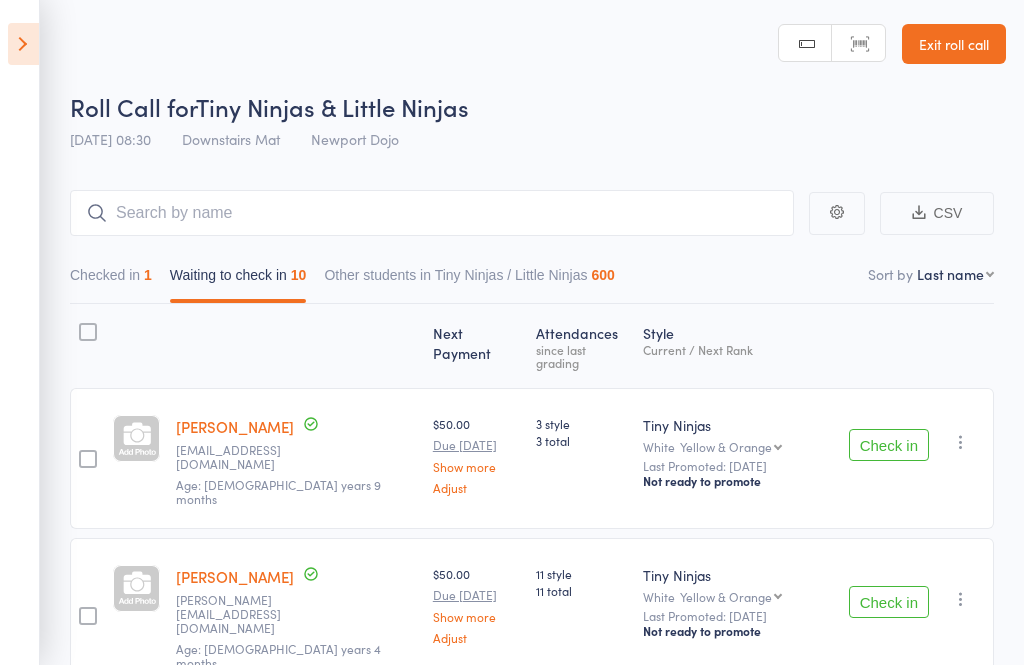 click at bounding box center [23, 44] 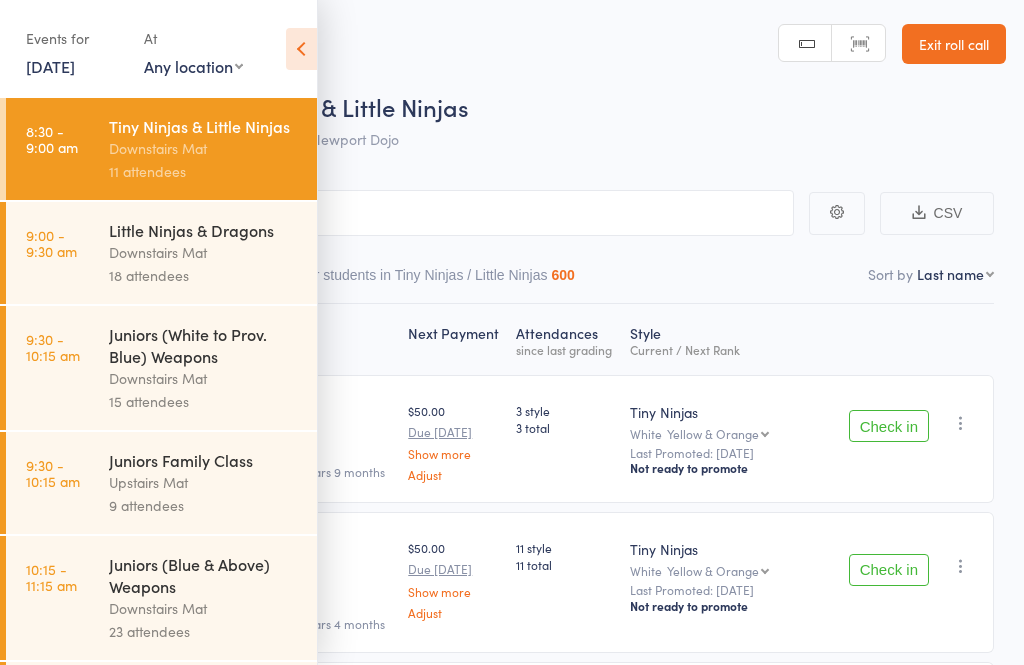 click at bounding box center [301, 49] 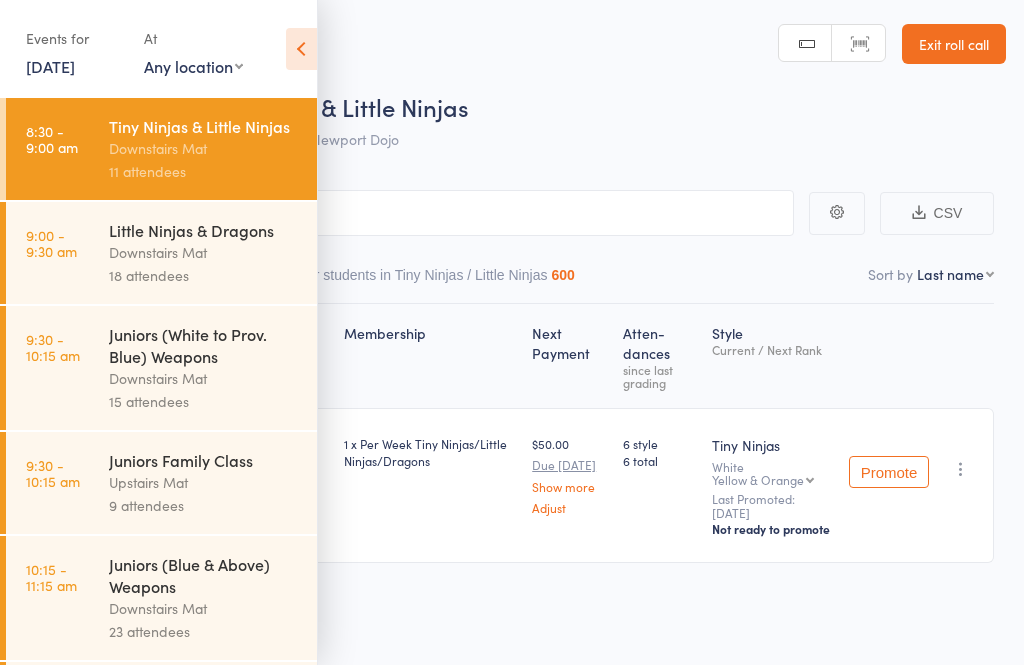 scroll, scrollTop: 0, scrollLeft: 0, axis: both 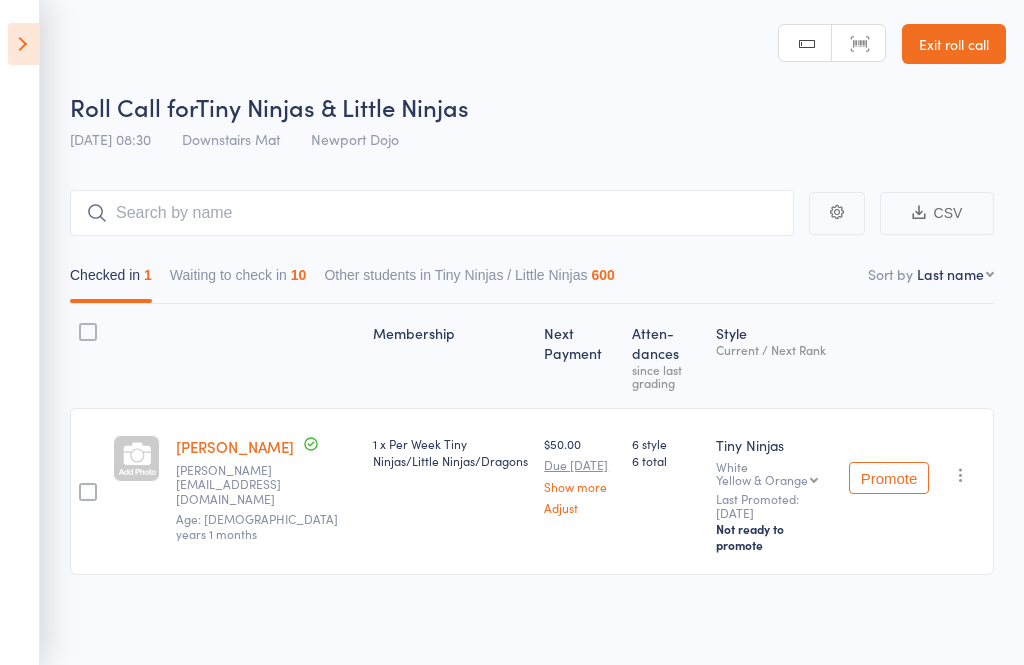 click on "Waiting to check in  10" at bounding box center (238, 280) 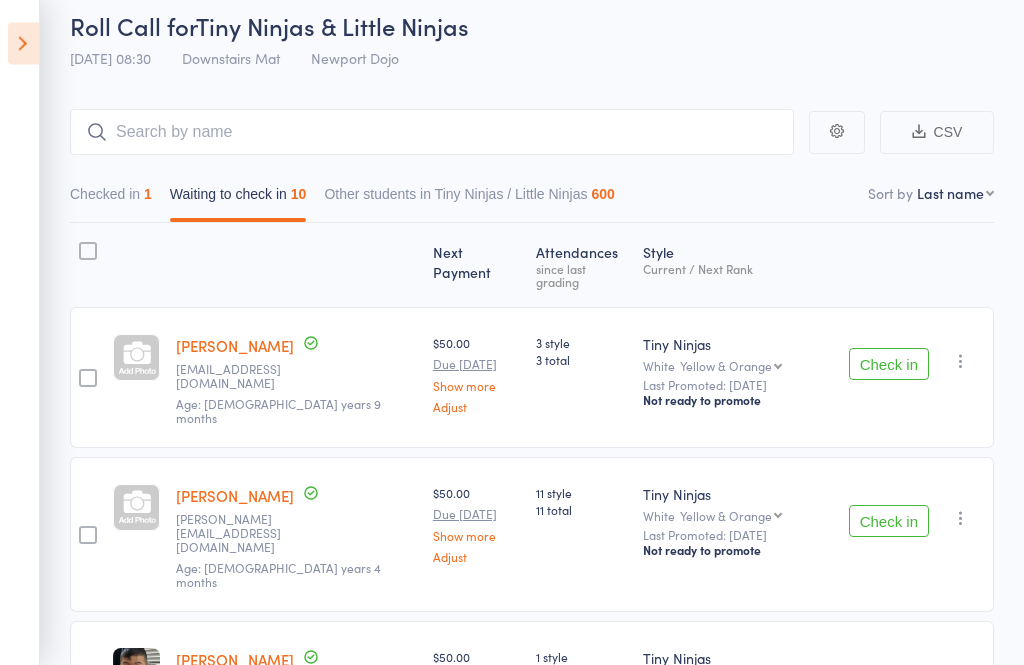 scroll, scrollTop: 80, scrollLeft: 0, axis: vertical 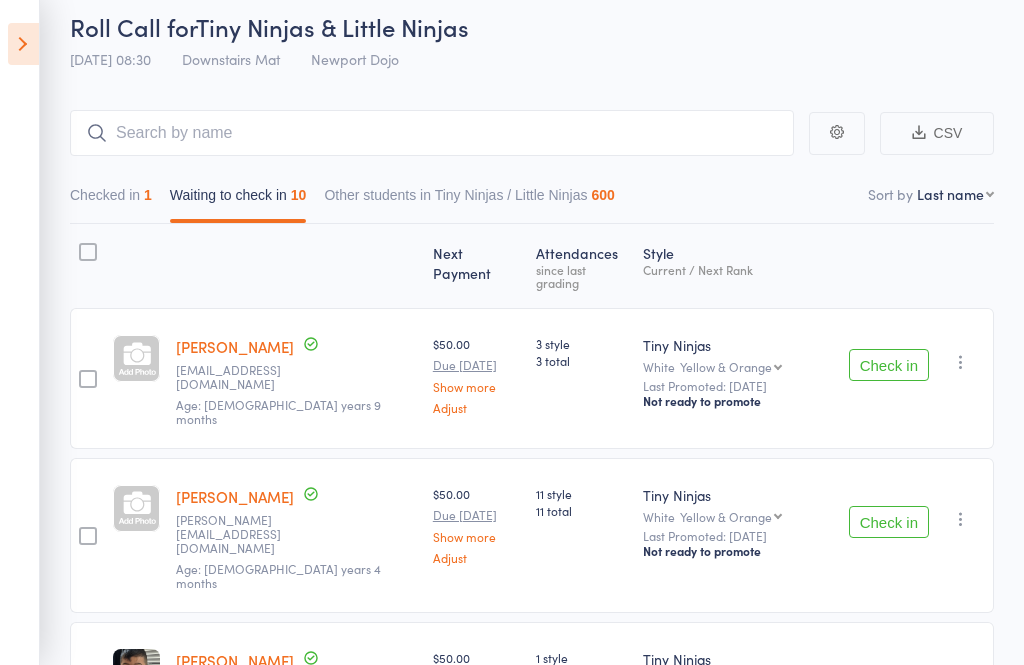 click on "Check in" at bounding box center (889, 365) 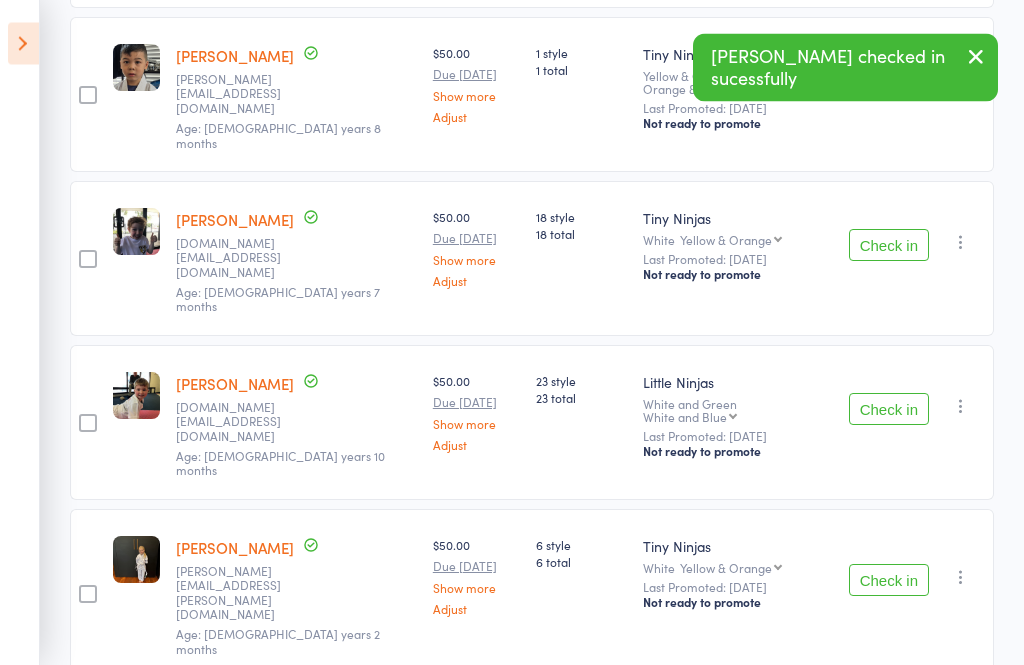 scroll, scrollTop: 534, scrollLeft: 0, axis: vertical 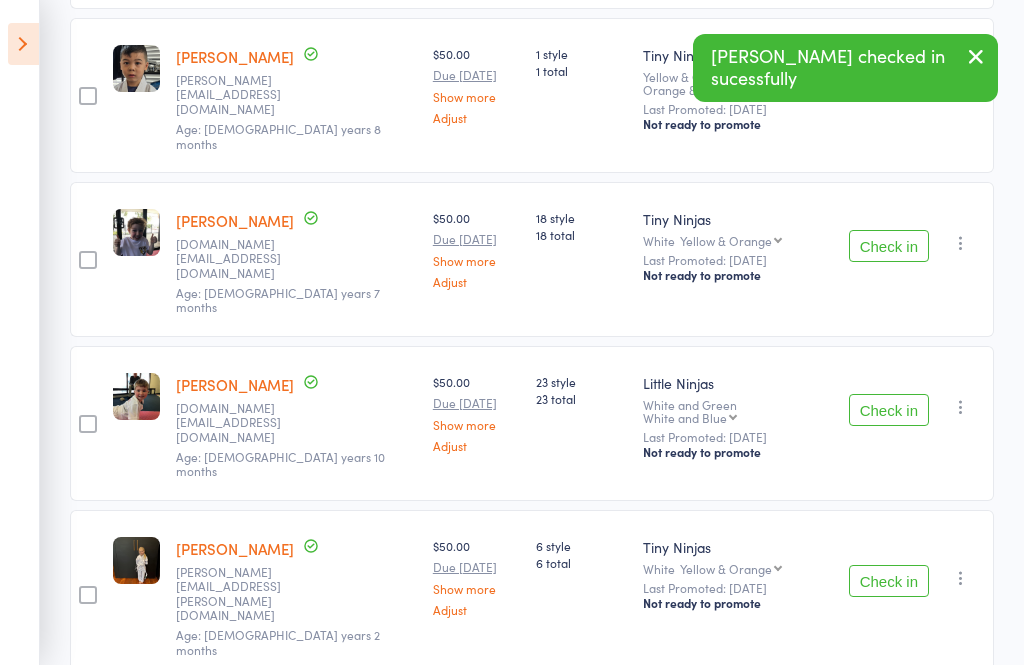 click on "Check in" at bounding box center (889, 246) 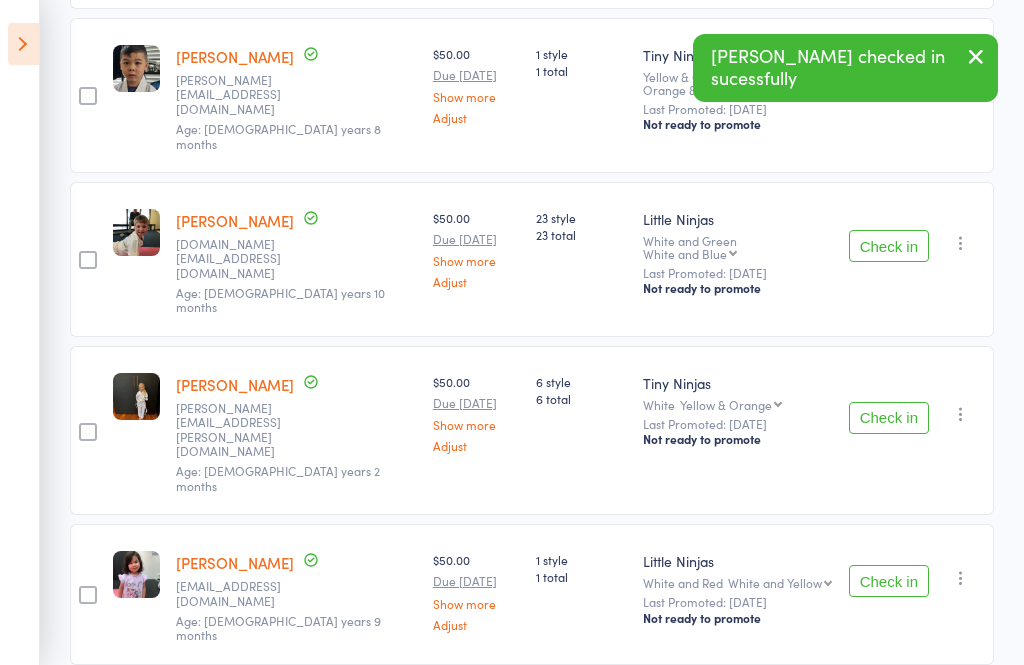 click on "Check in" at bounding box center [889, 246] 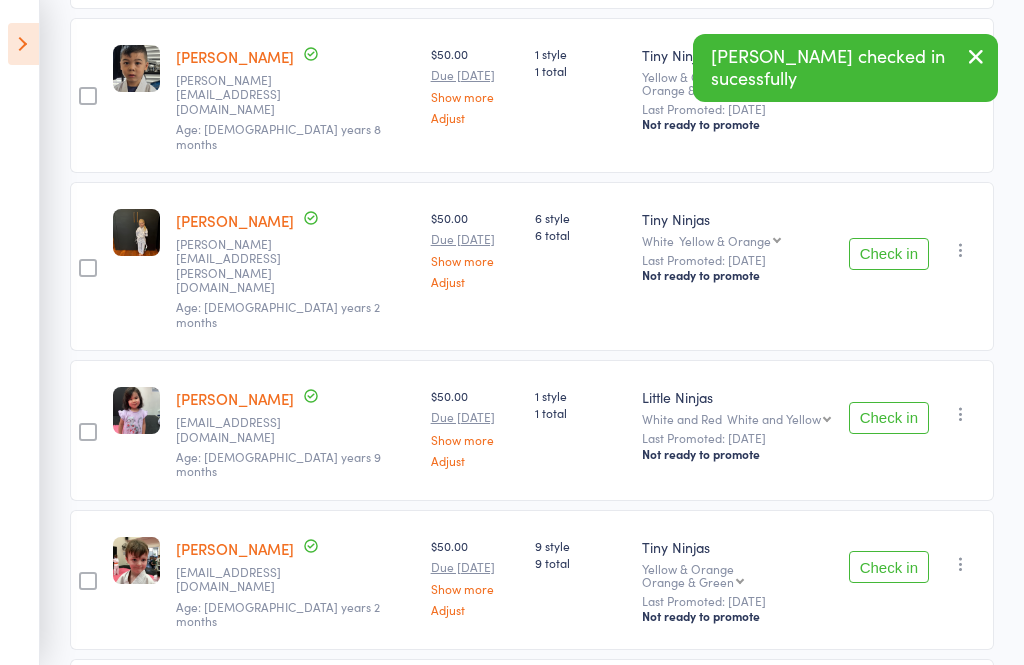 click on "Check in" at bounding box center (889, 254) 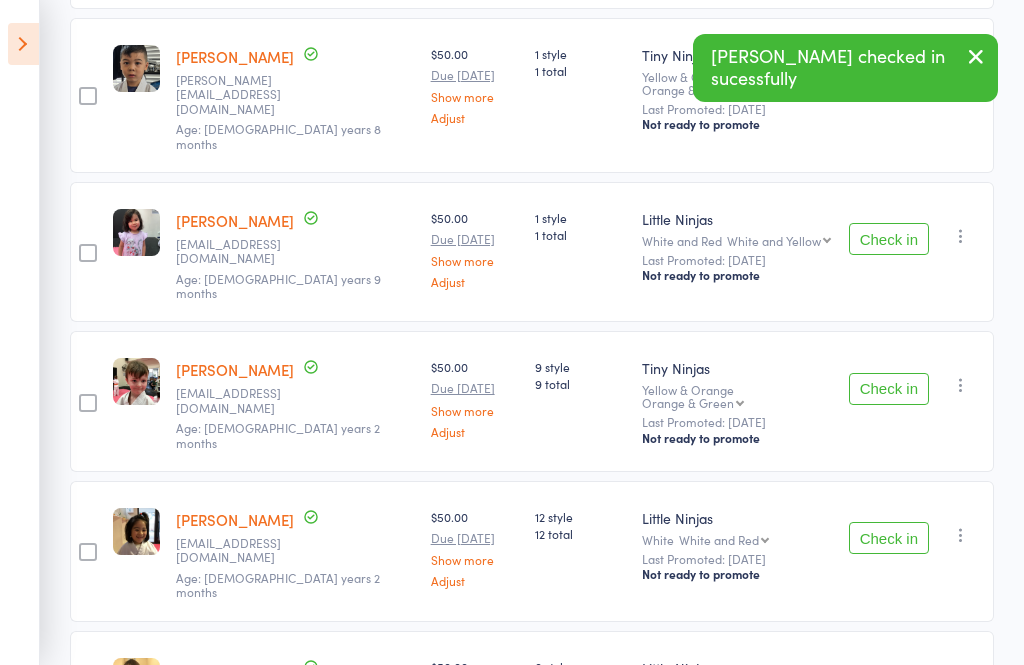 scroll, scrollTop: 551, scrollLeft: 0, axis: vertical 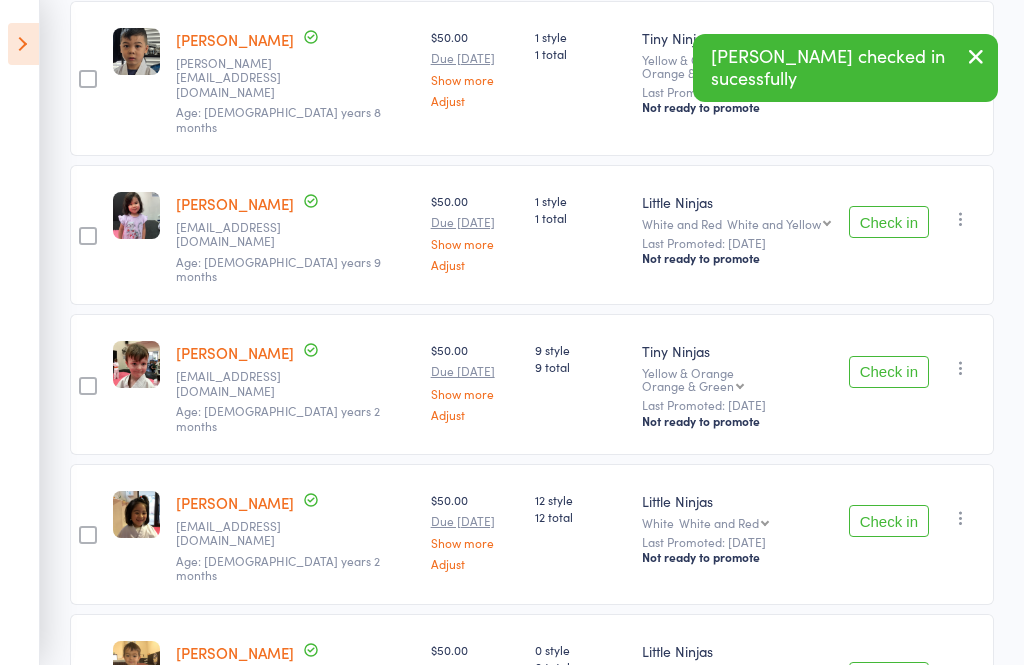 click on "Check in" at bounding box center (889, 372) 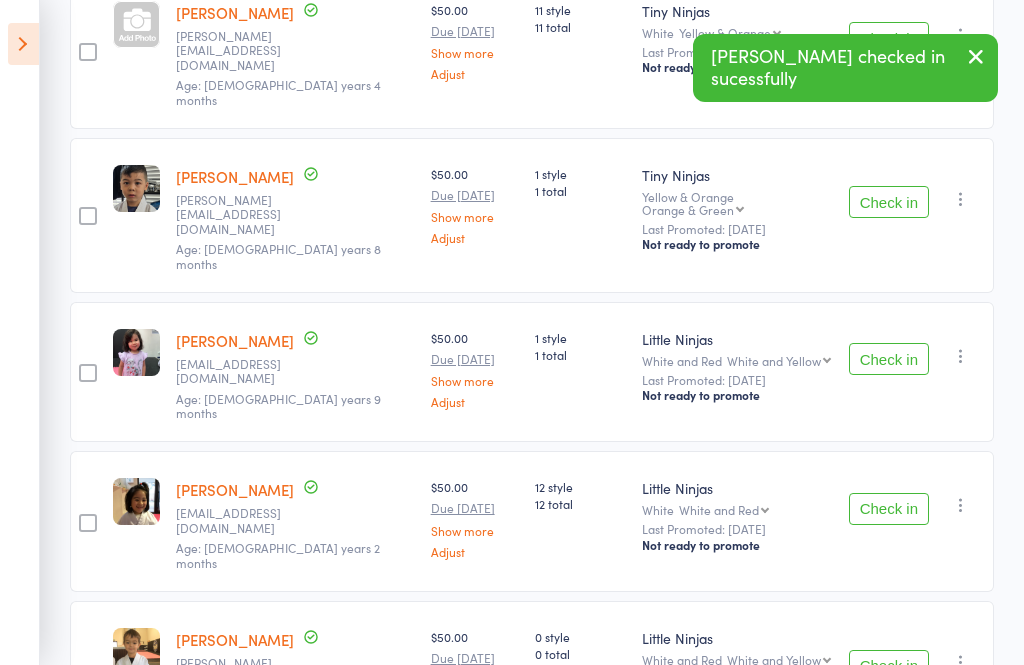 click on "Check in" at bounding box center (889, 666) 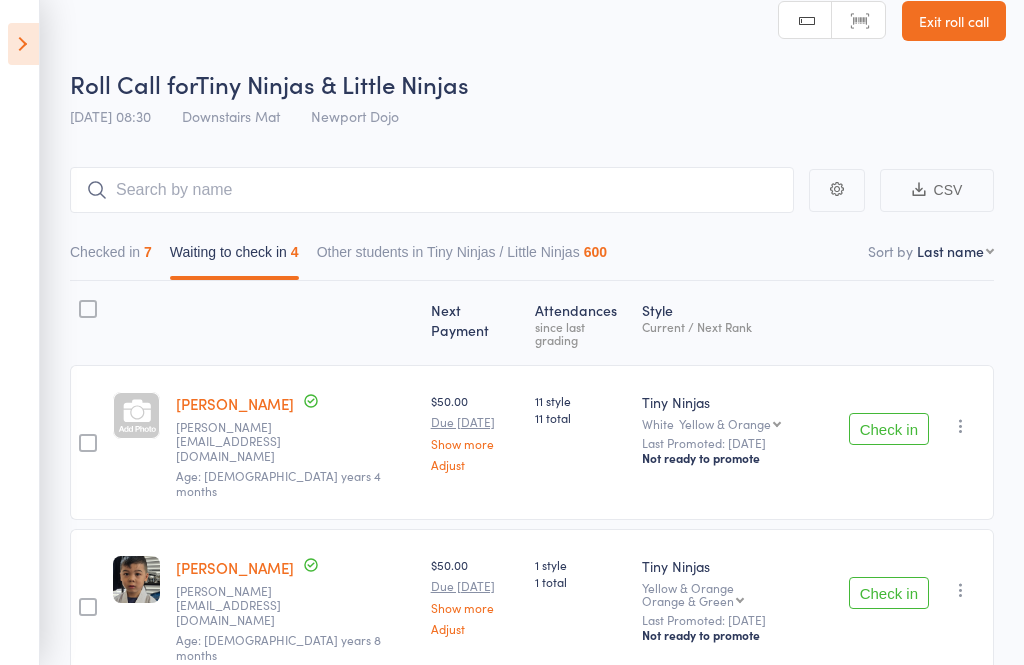scroll, scrollTop: 31, scrollLeft: 0, axis: vertical 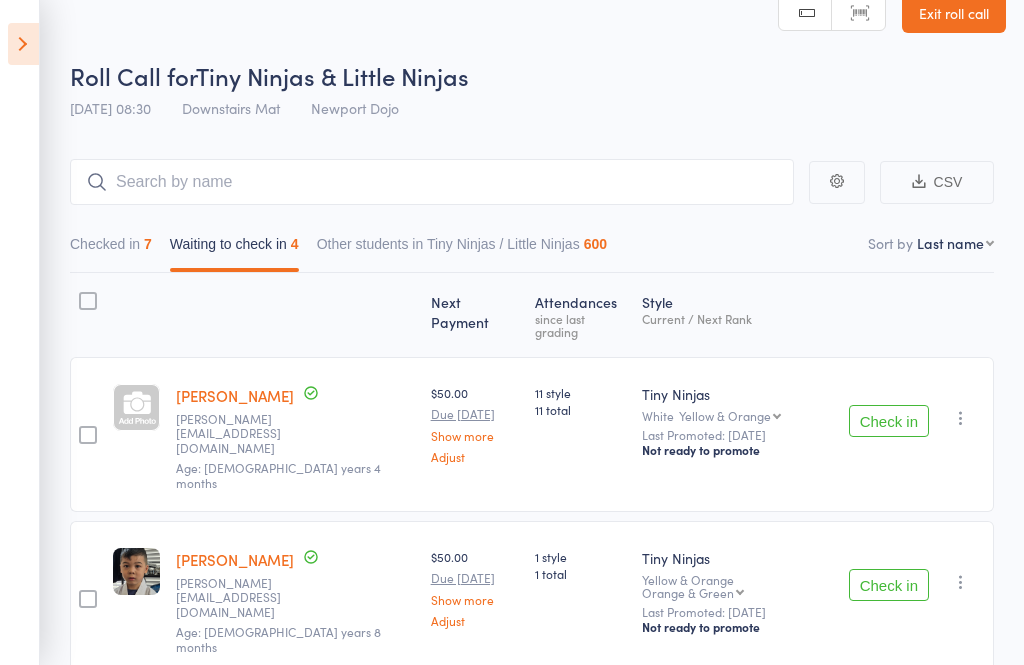 click on "Check in" at bounding box center (889, 421) 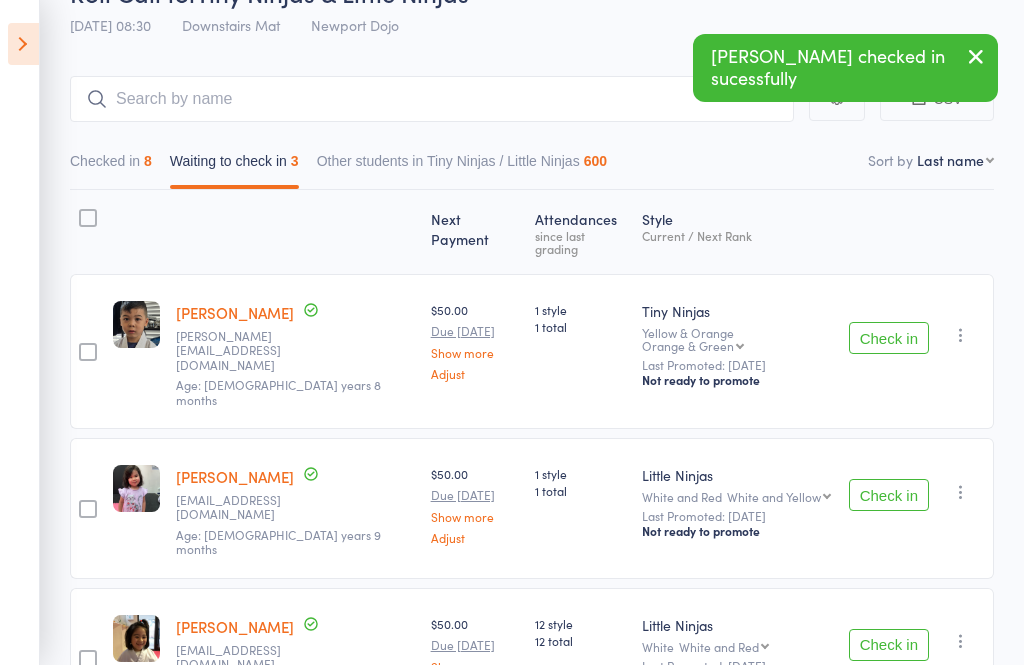 scroll, scrollTop: 111, scrollLeft: 0, axis: vertical 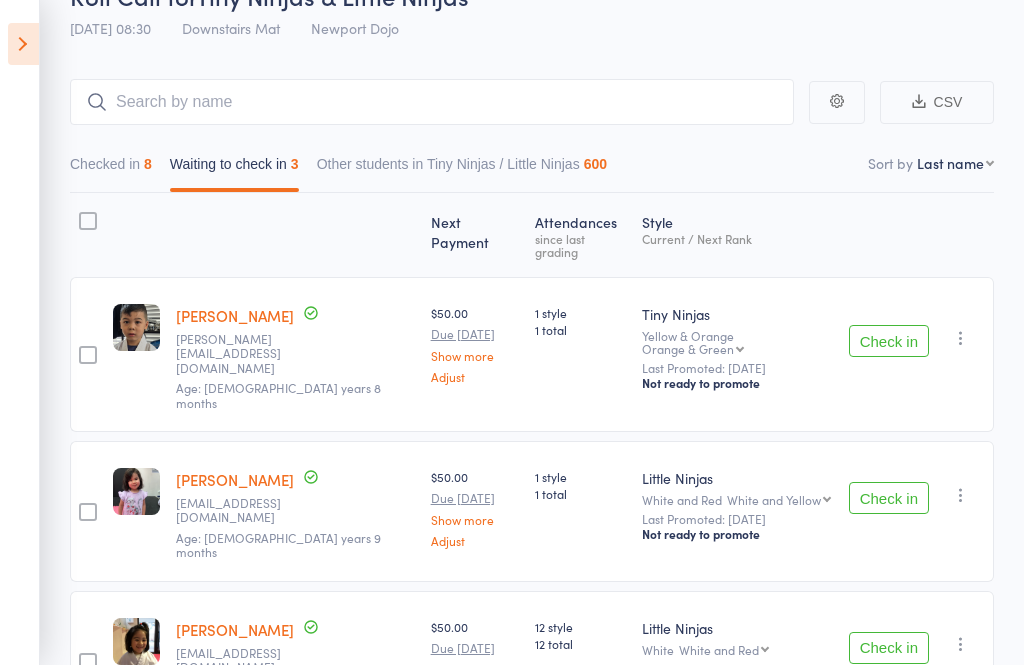 click on "Check in" at bounding box center [889, 648] 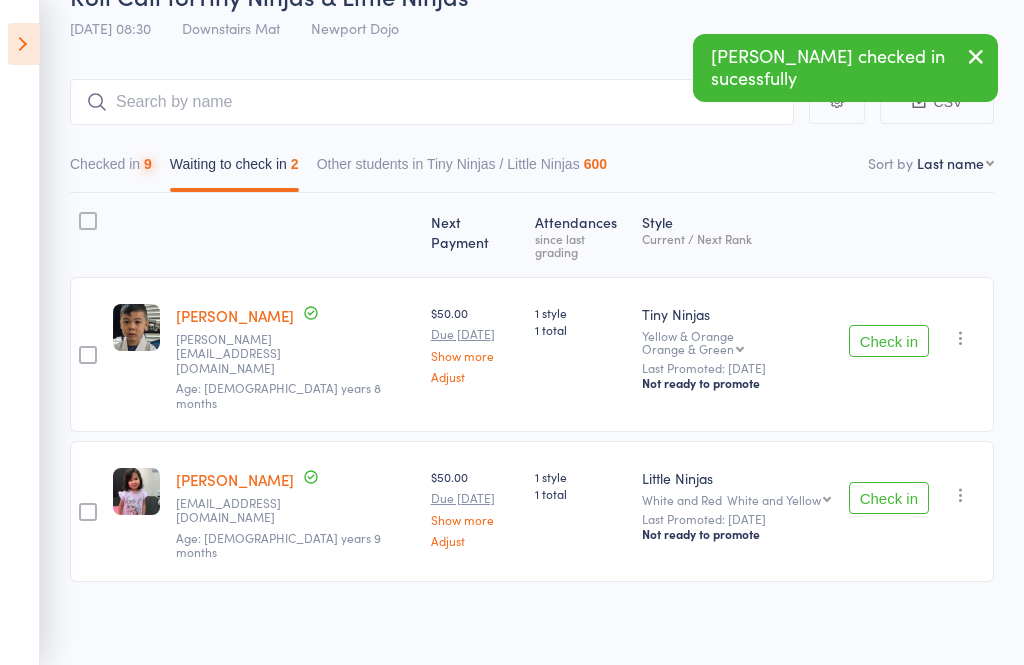 scroll, scrollTop: 3, scrollLeft: 0, axis: vertical 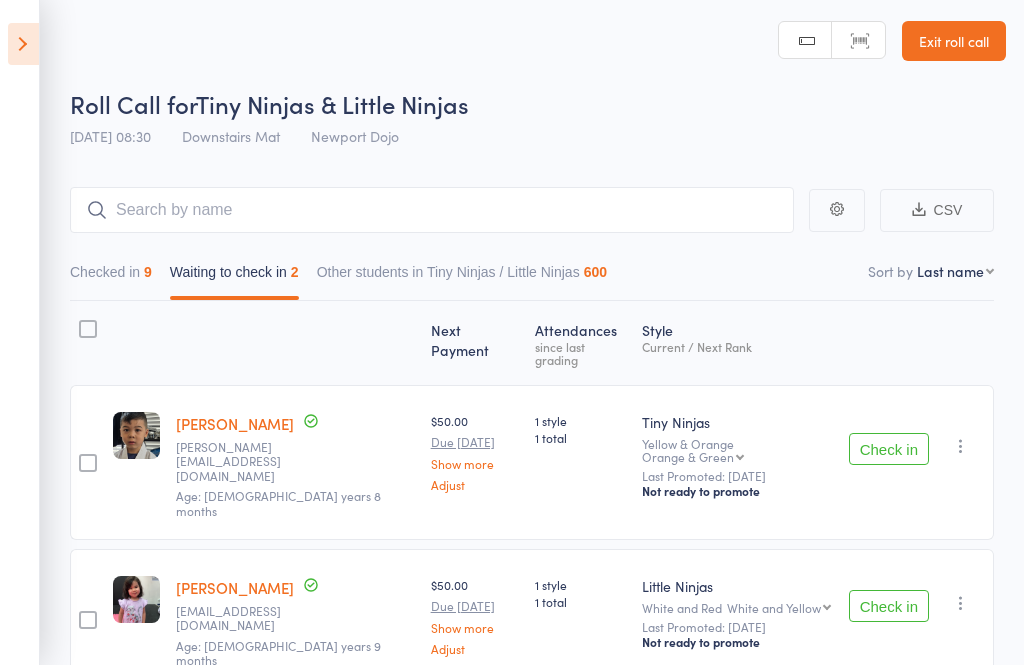 click on "Check in" at bounding box center (889, 449) 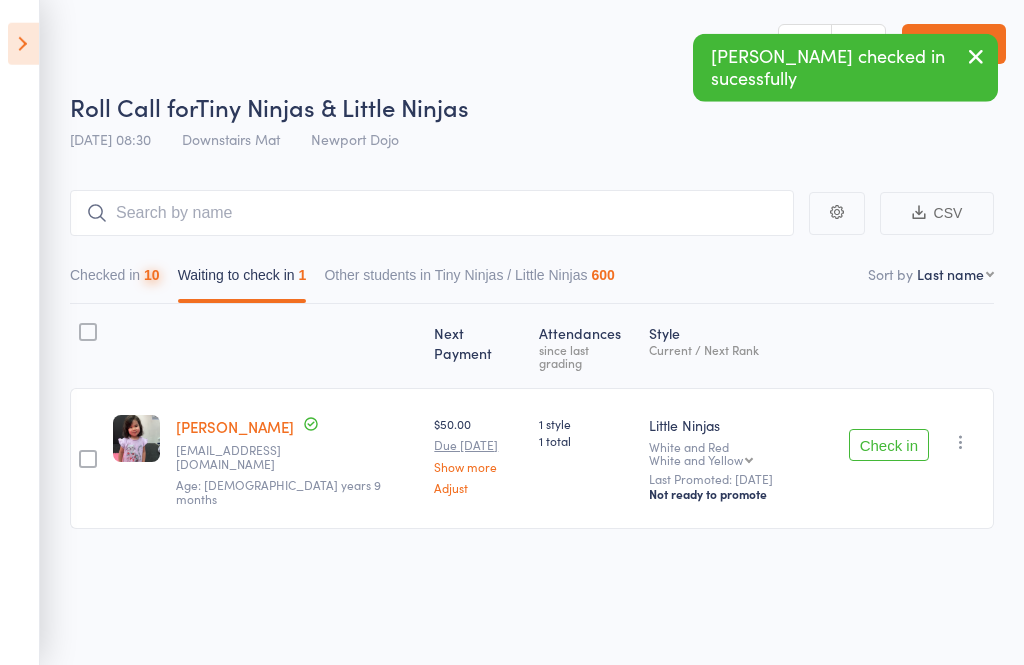 scroll, scrollTop: 14, scrollLeft: 0, axis: vertical 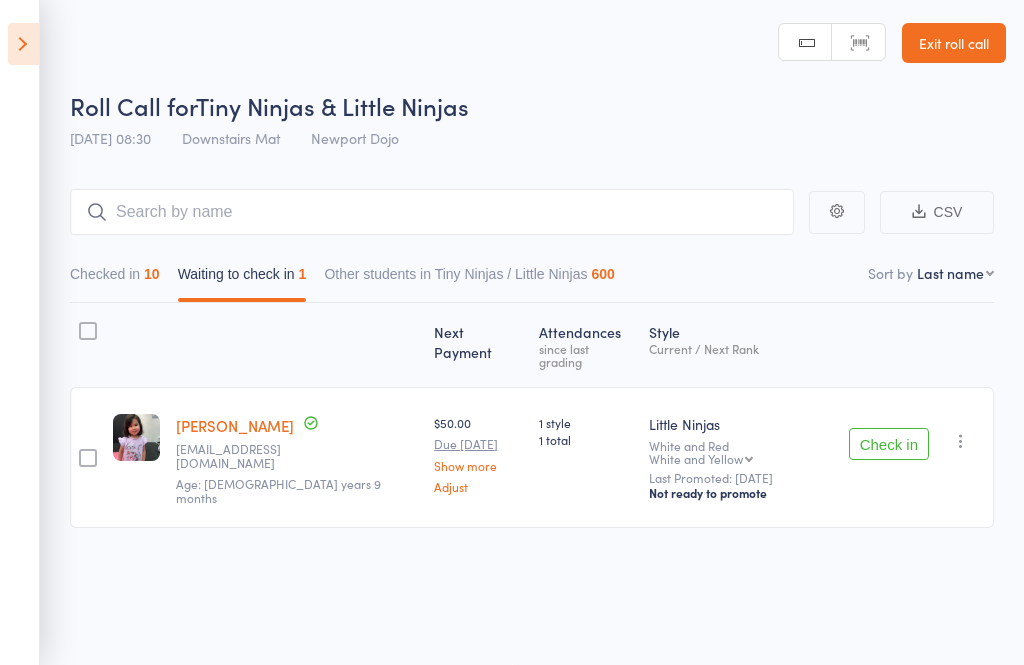 click at bounding box center [961, 441] 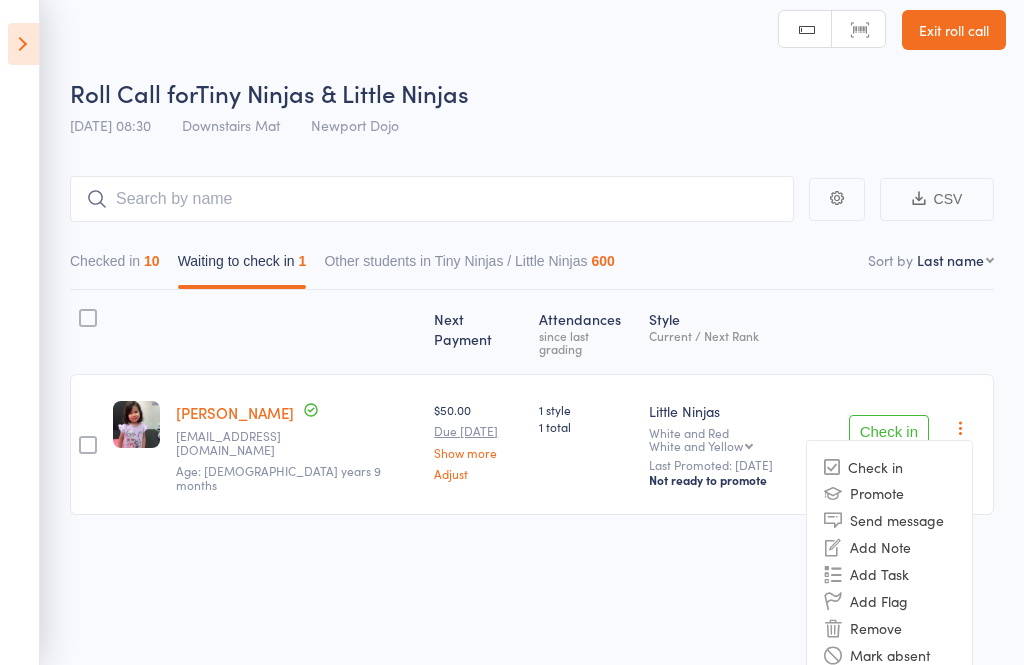 click on "Remove" at bounding box center (889, 628) 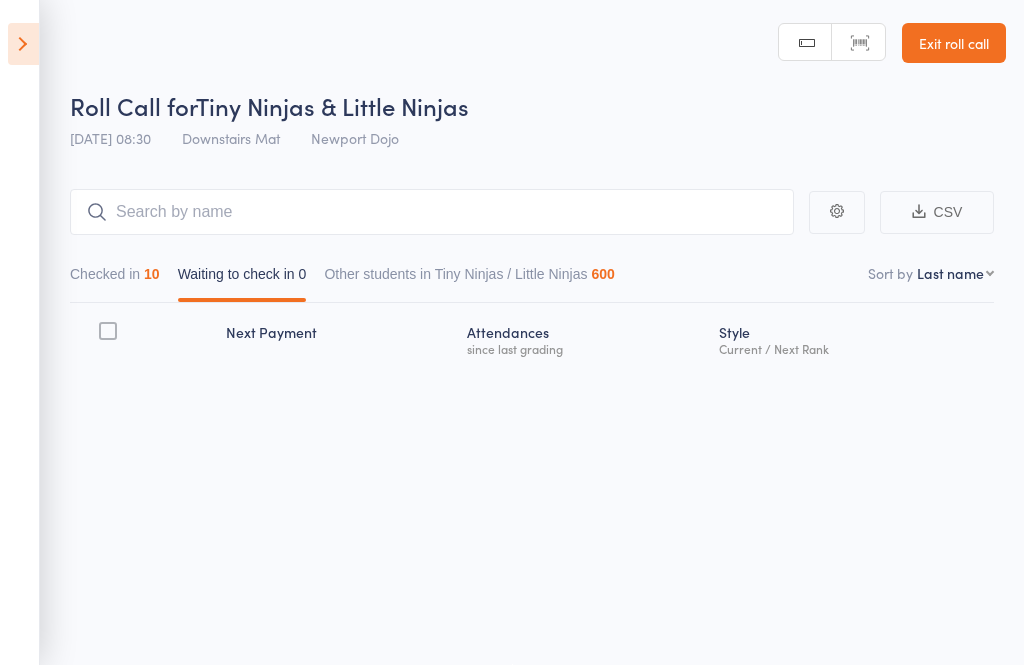 click at bounding box center (23, 44) 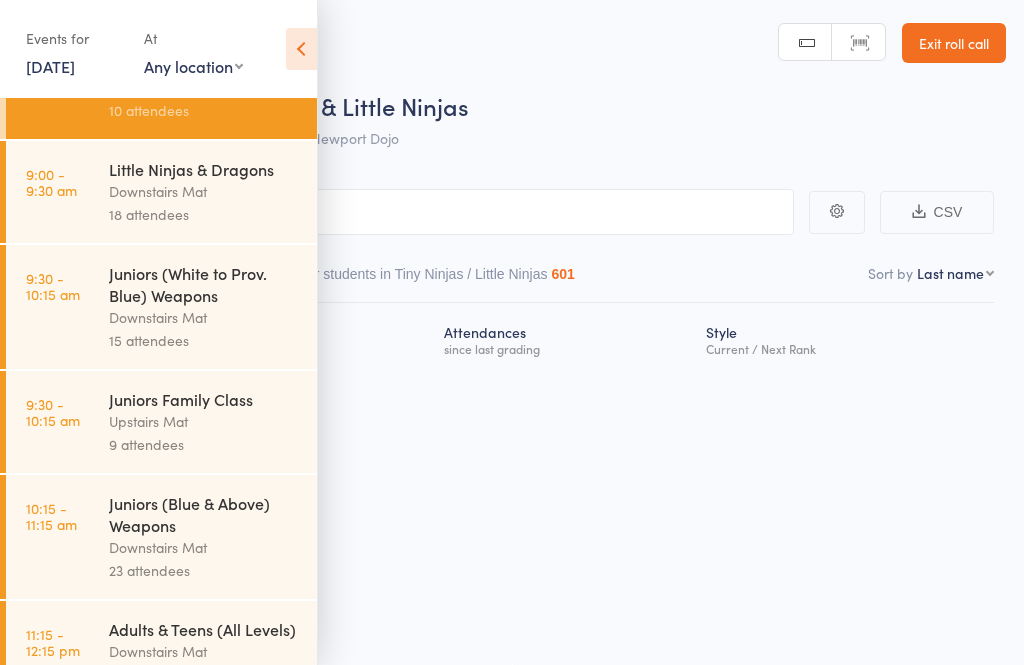 scroll, scrollTop: 63, scrollLeft: 0, axis: vertical 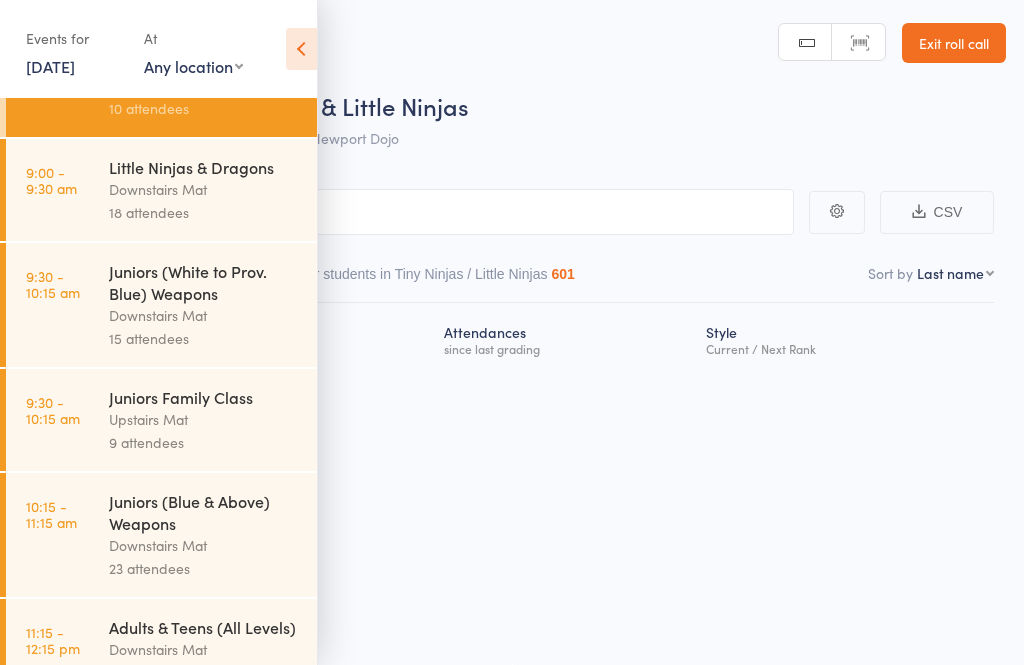 click on "9:00 - 9:30 am Little Ninjas & Dragons Downstairs Mat 18 attendees" at bounding box center [161, 190] 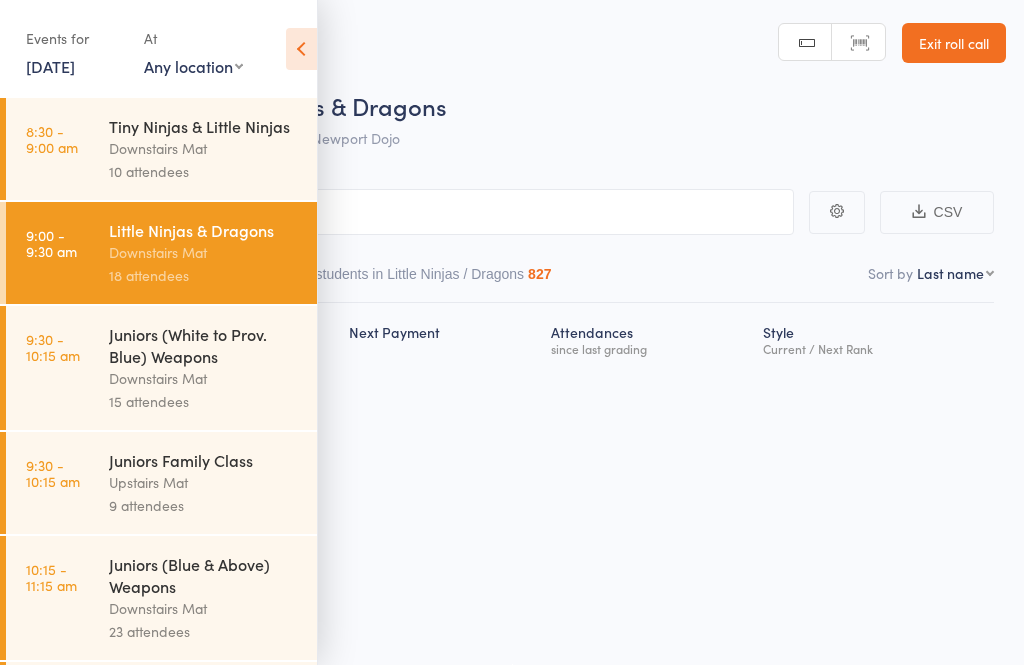 click at bounding box center (301, 49) 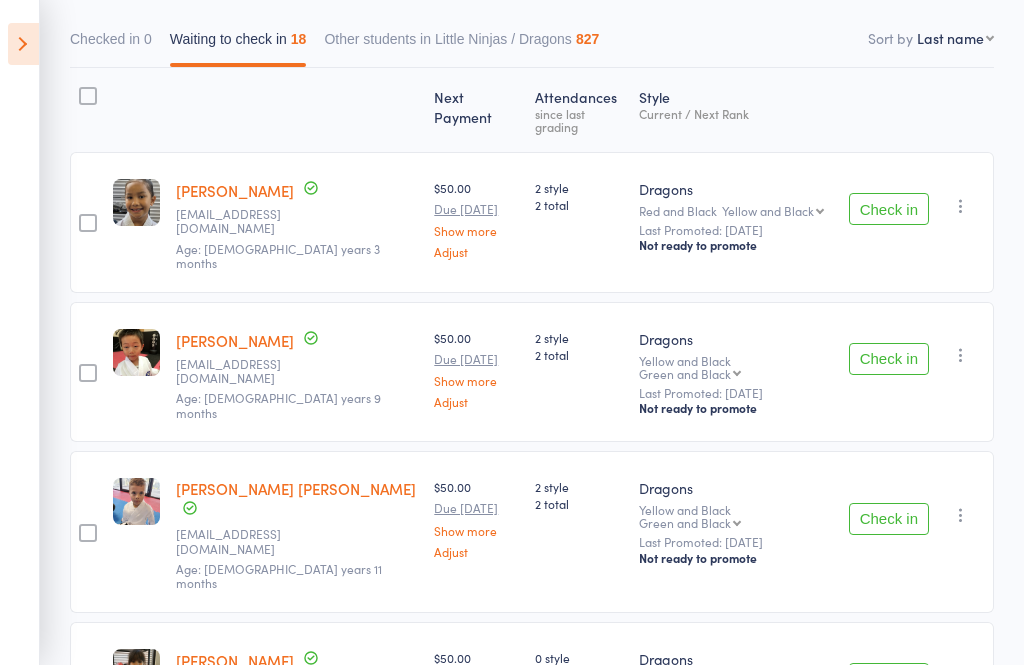 scroll, scrollTop: 264, scrollLeft: 0, axis: vertical 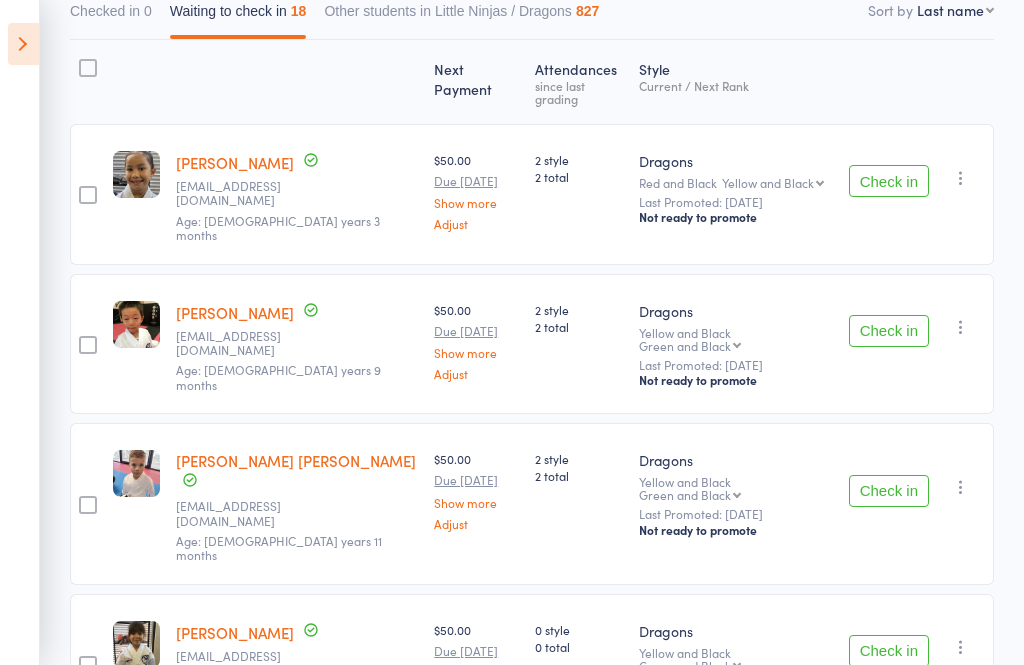 click on "Check in" at bounding box center (889, 491) 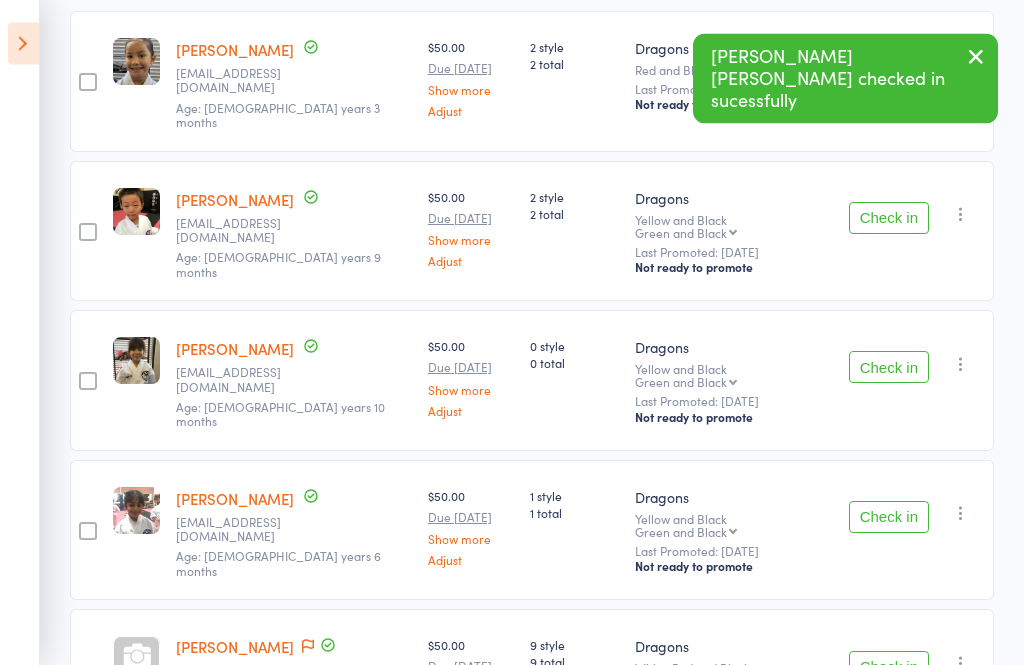 scroll, scrollTop: 377, scrollLeft: 0, axis: vertical 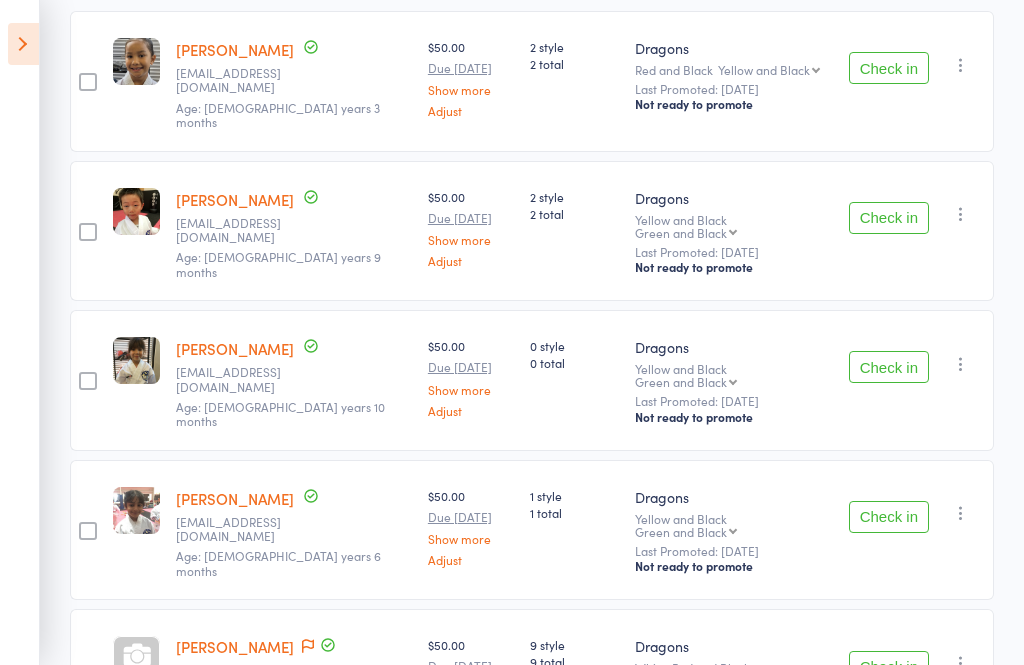 click on "Check in" at bounding box center (889, 517) 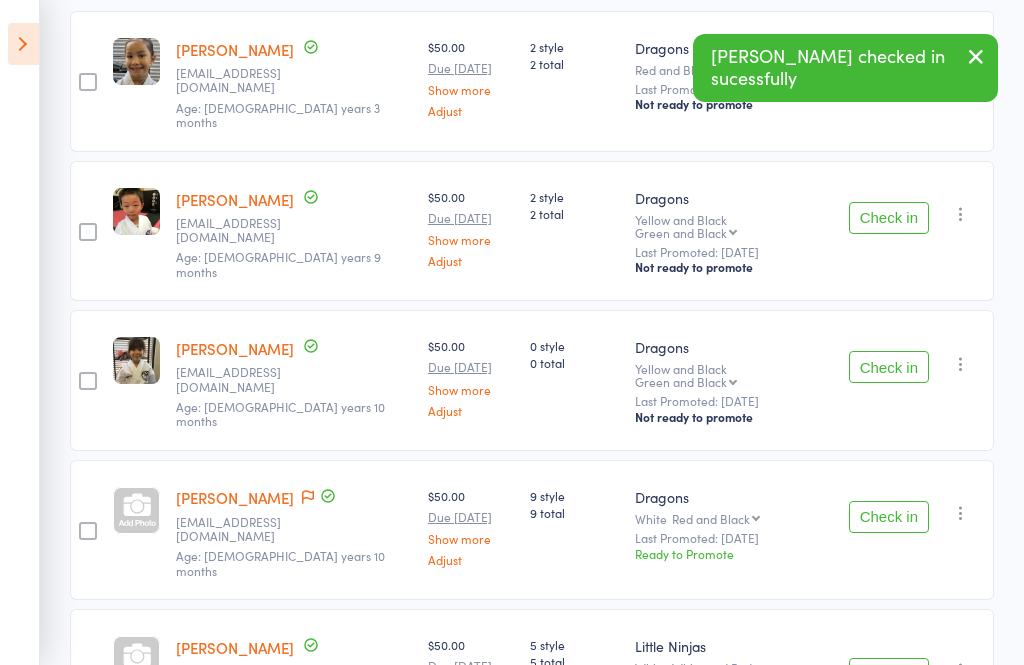 click on "Check in" at bounding box center [889, 517] 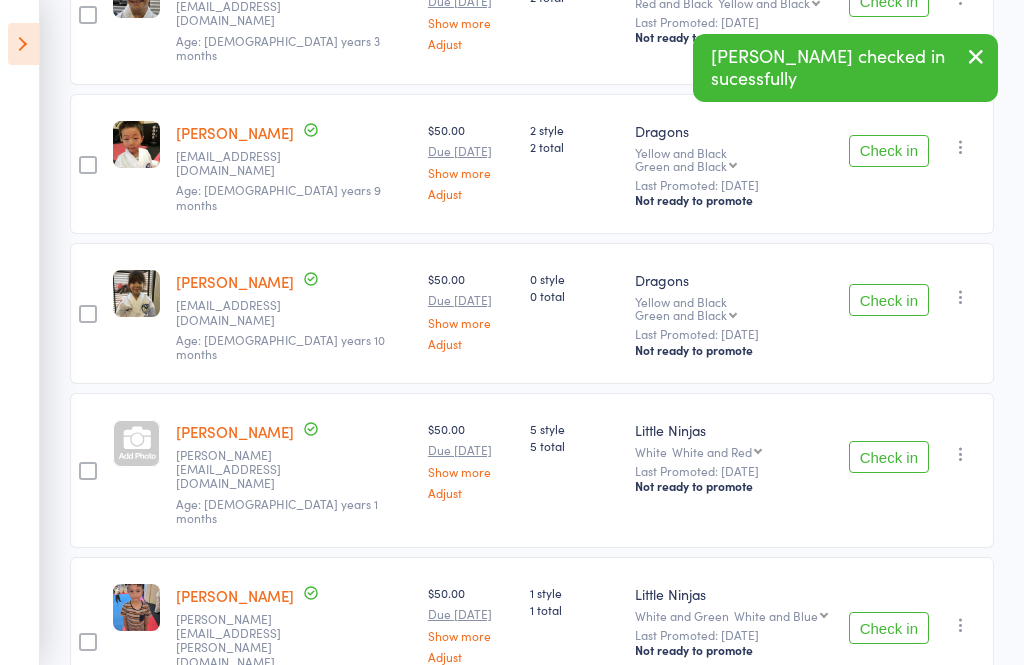 scroll, scrollTop: 456, scrollLeft: 0, axis: vertical 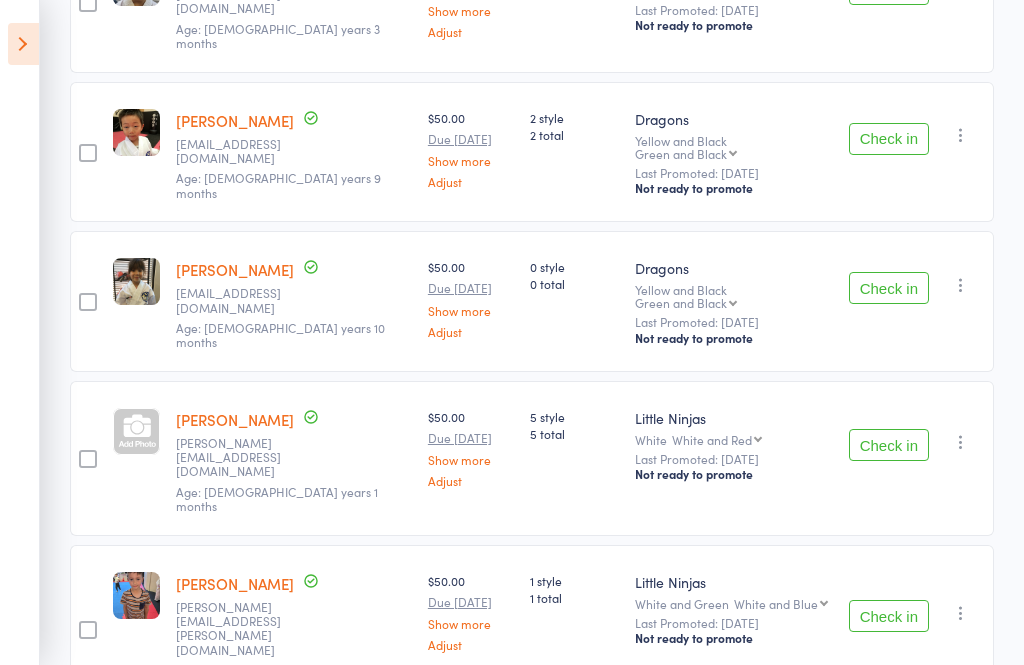 click on "Check in" at bounding box center (889, 445) 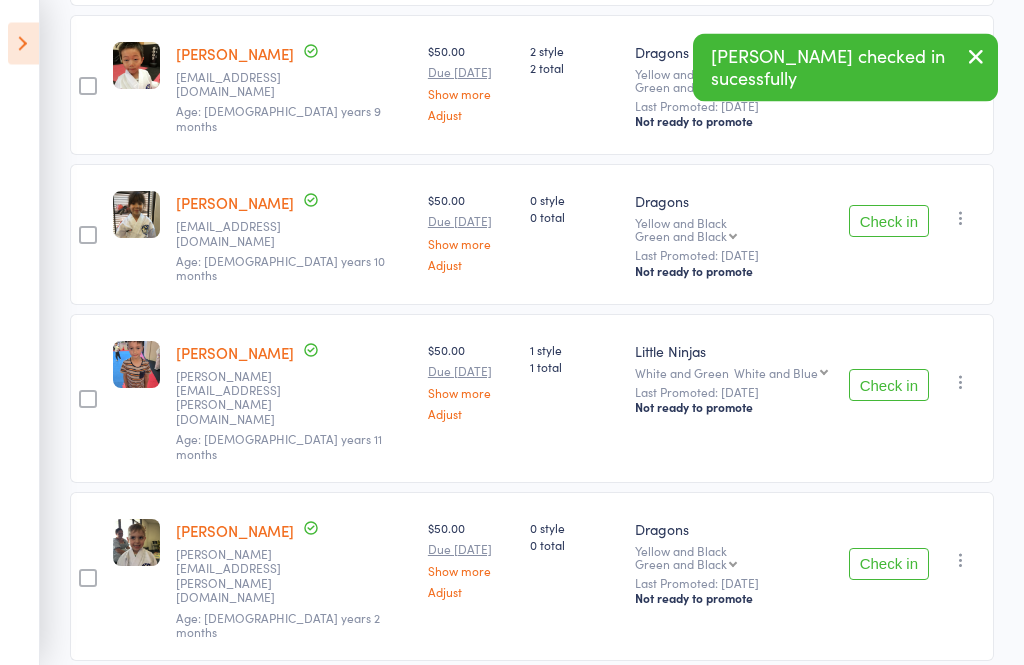 scroll, scrollTop: 523, scrollLeft: 0, axis: vertical 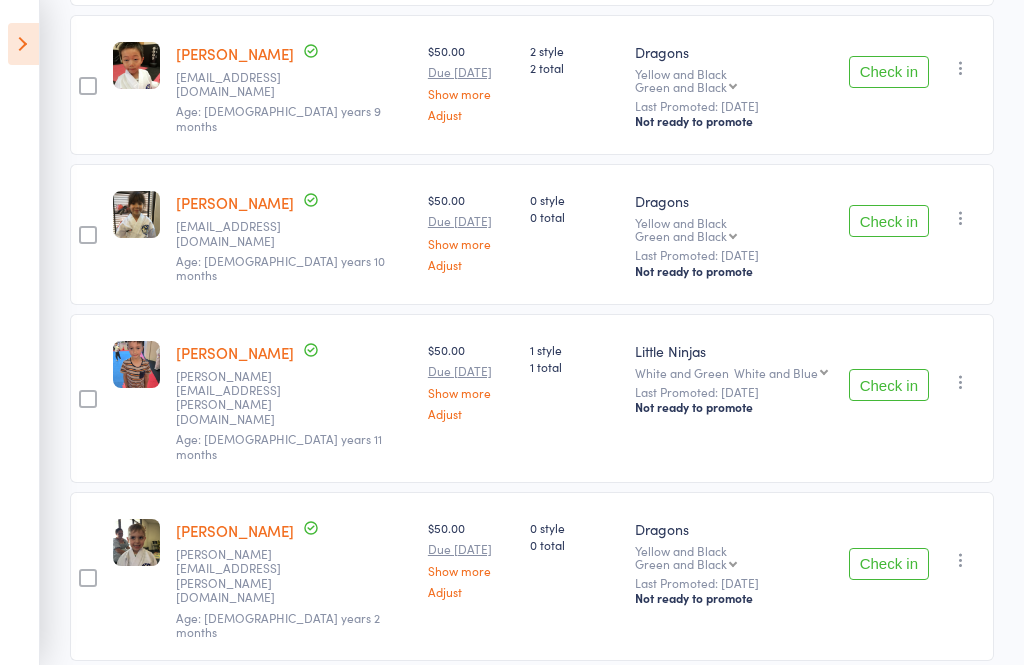 click on "Check in" at bounding box center [889, 385] 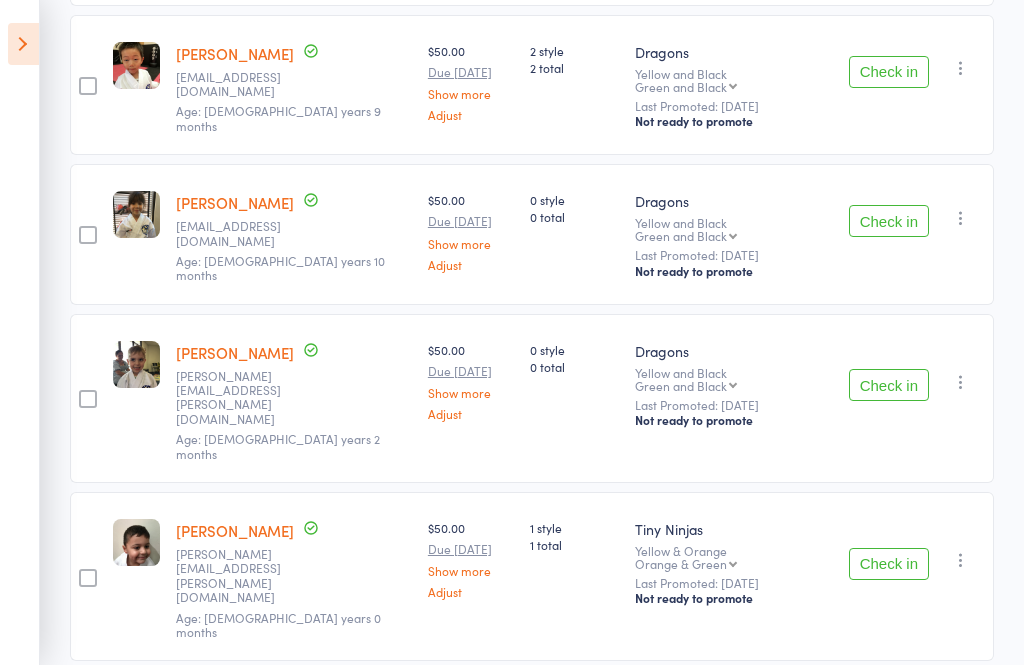 click on "Check in" at bounding box center [889, 385] 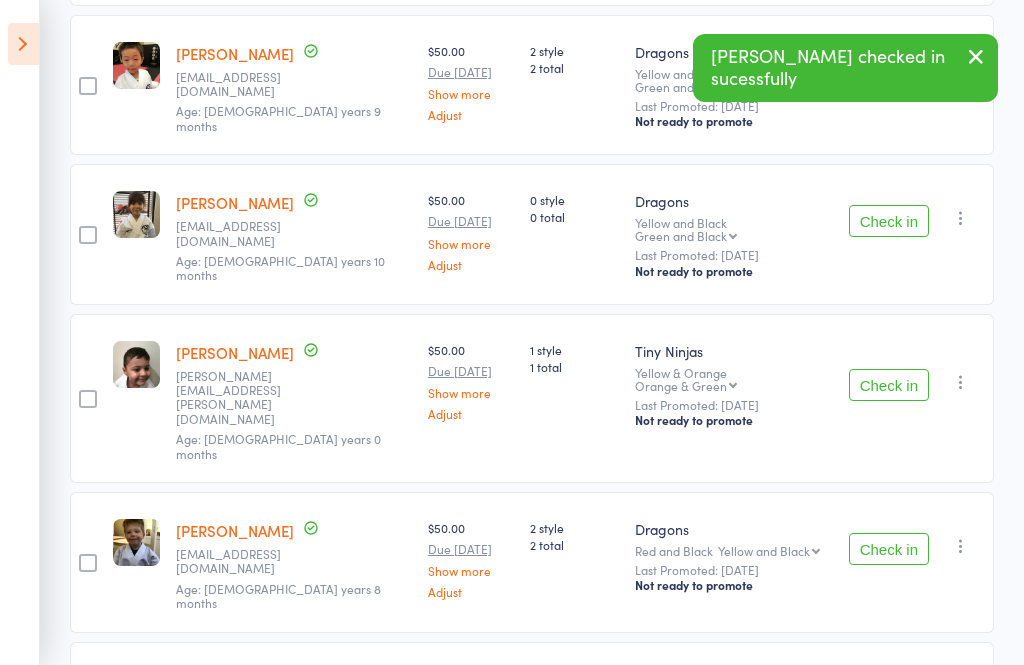 click on "Check in" at bounding box center (889, 385) 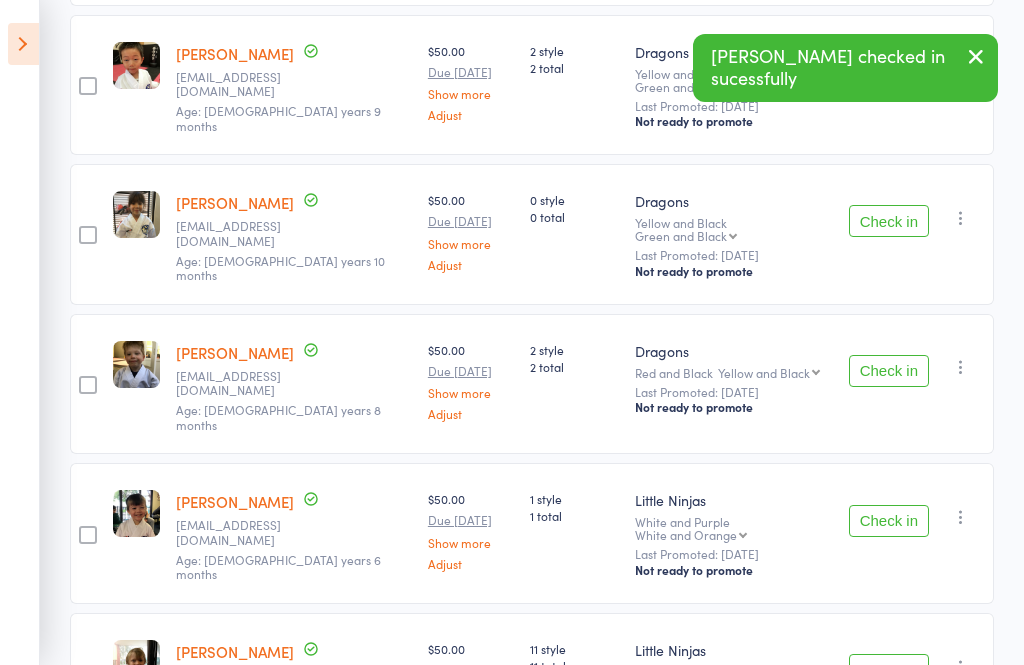 click on "Check in" at bounding box center [889, 371] 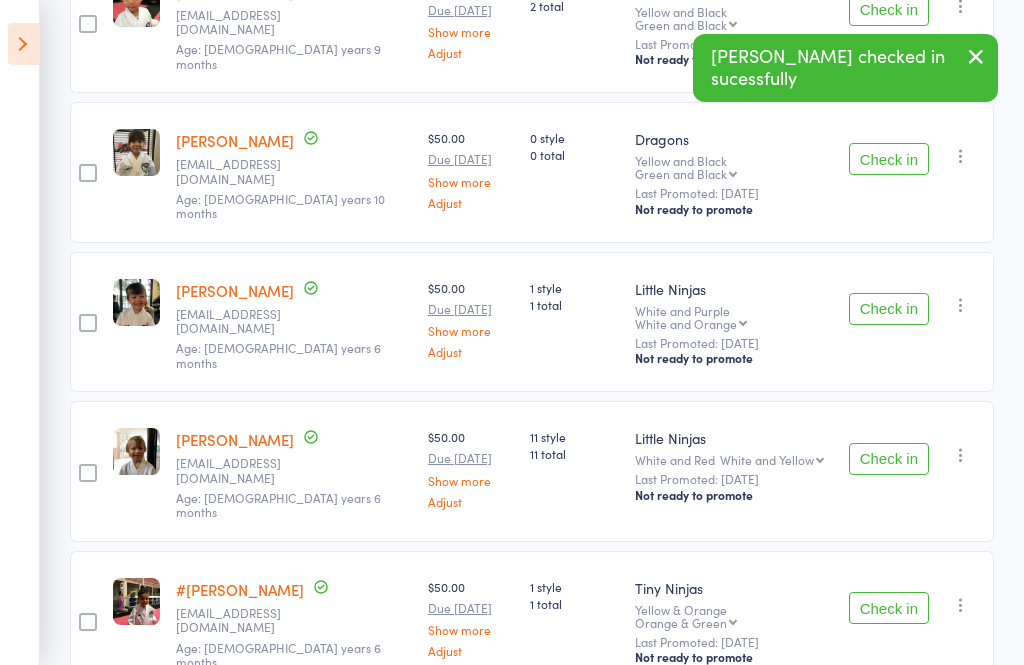 scroll, scrollTop: 587, scrollLeft: 0, axis: vertical 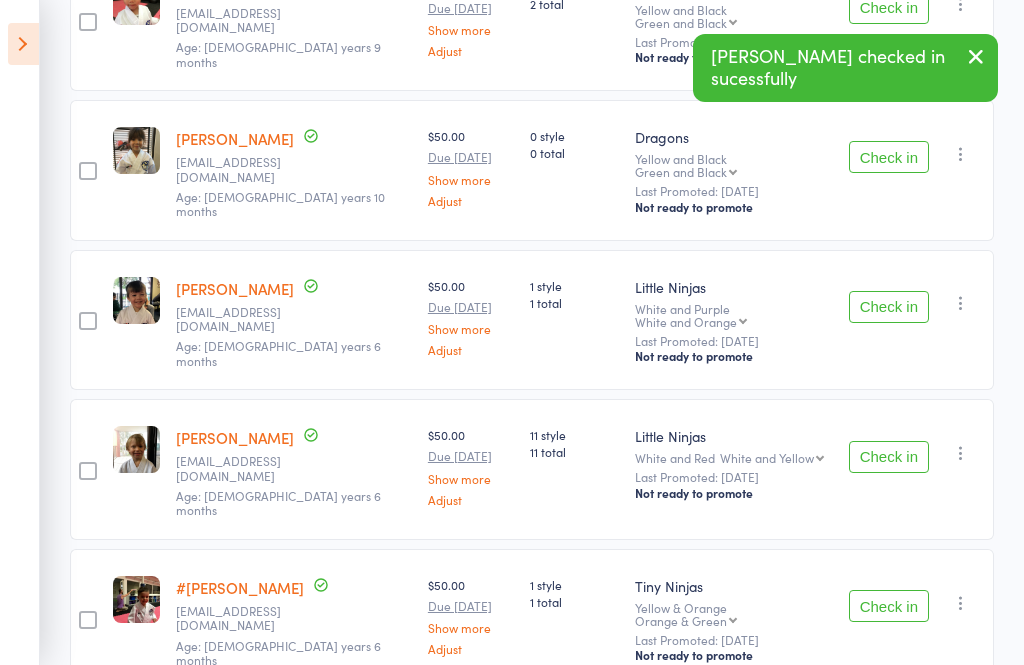 click on "Check in" at bounding box center (889, 457) 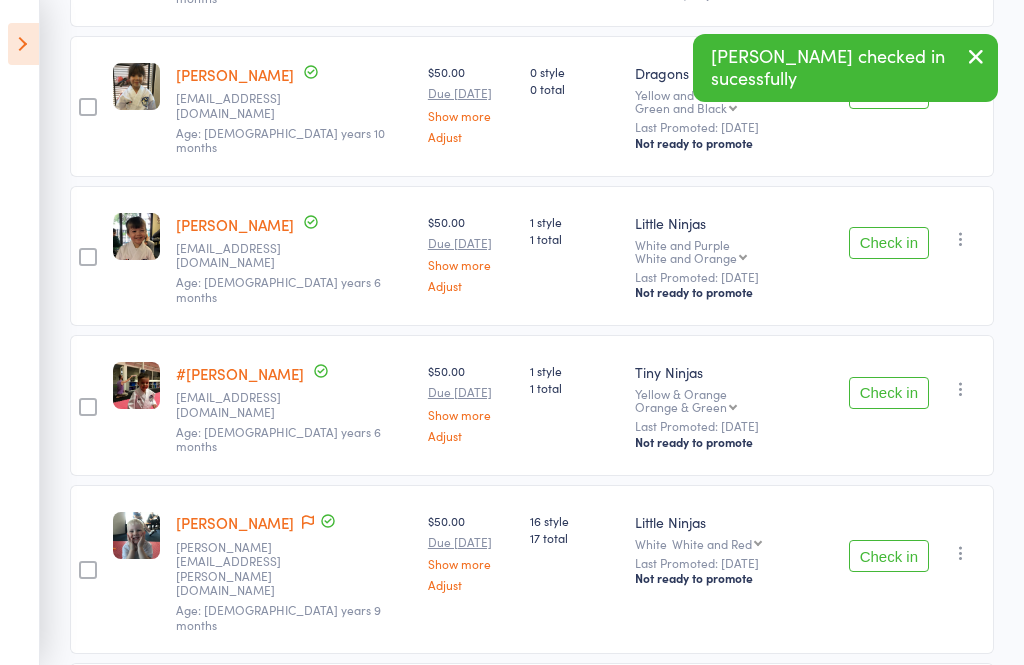 scroll, scrollTop: 656, scrollLeft: 0, axis: vertical 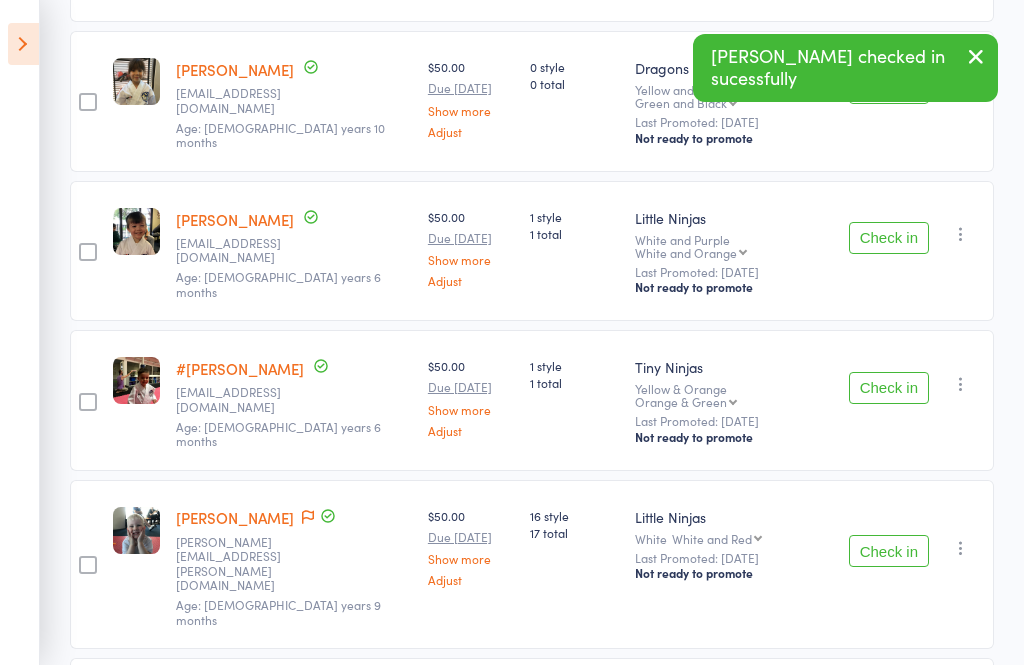 click on "Check in" at bounding box center (889, 388) 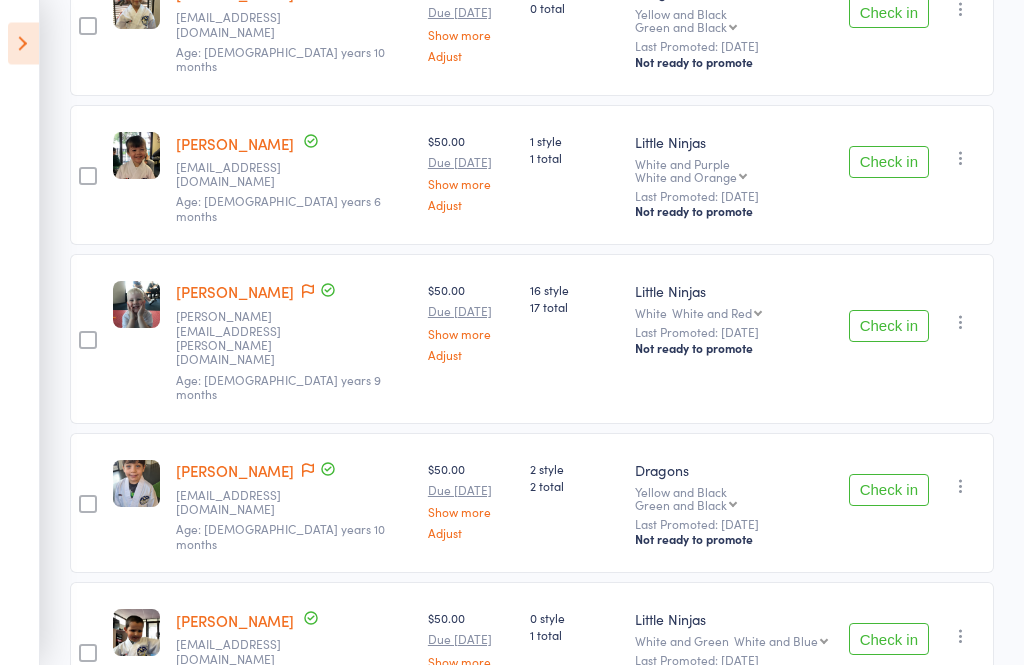 scroll, scrollTop: 732, scrollLeft: 0, axis: vertical 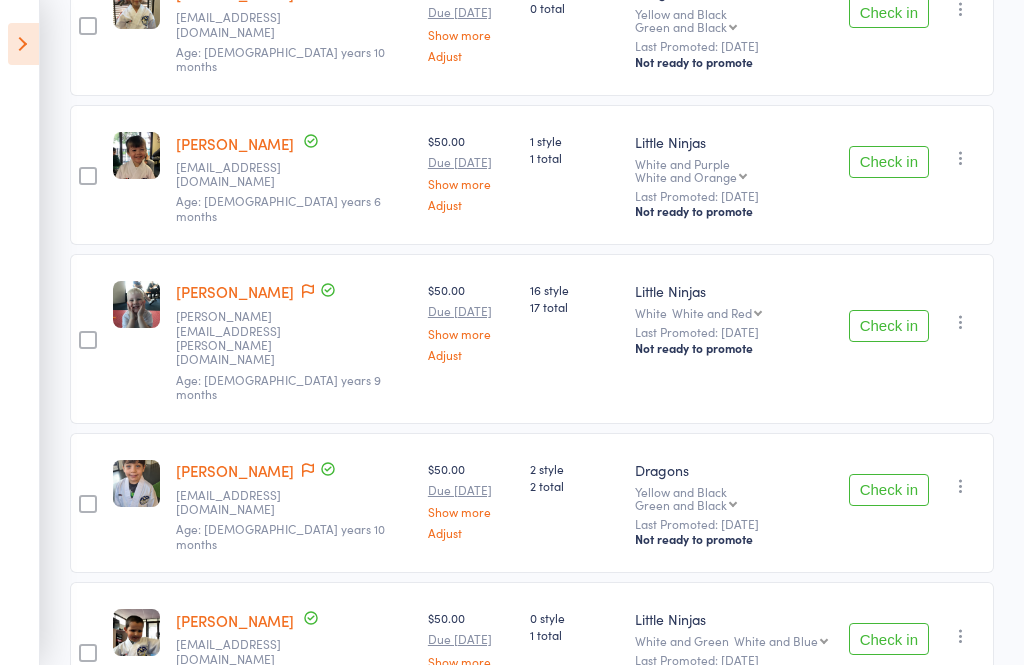 click on "Check in" at bounding box center [889, 490] 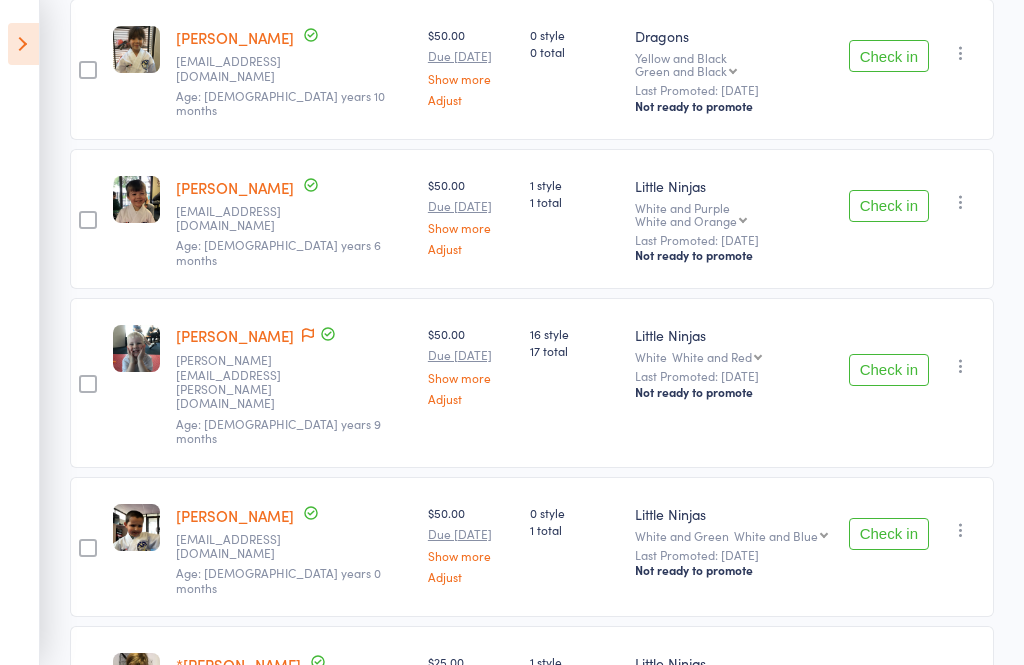 click on "Check in" at bounding box center (889, 534) 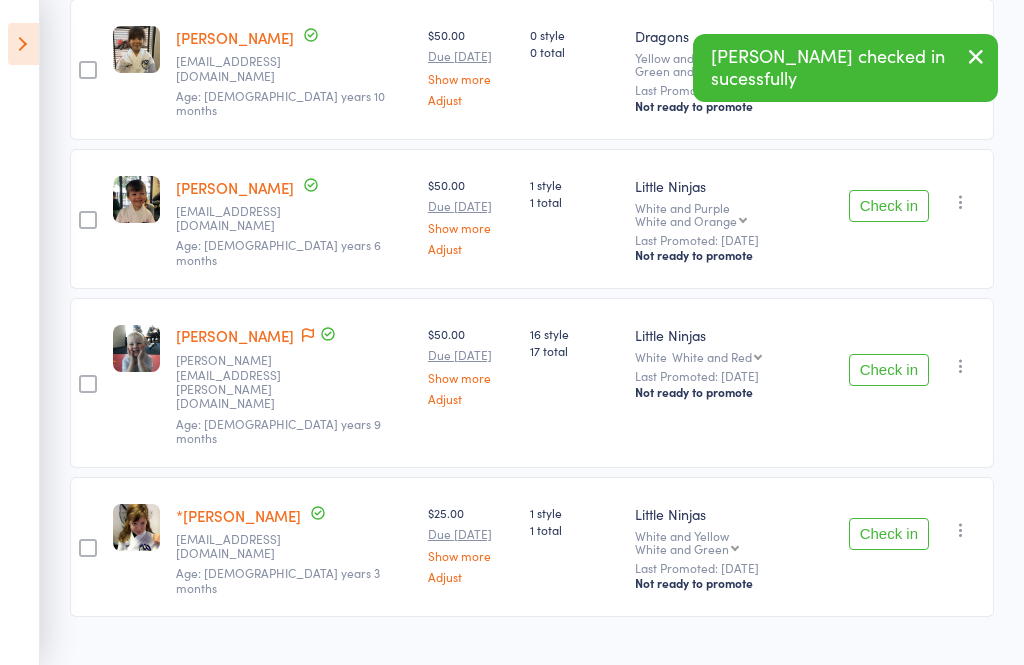 scroll, scrollTop: 551, scrollLeft: 0, axis: vertical 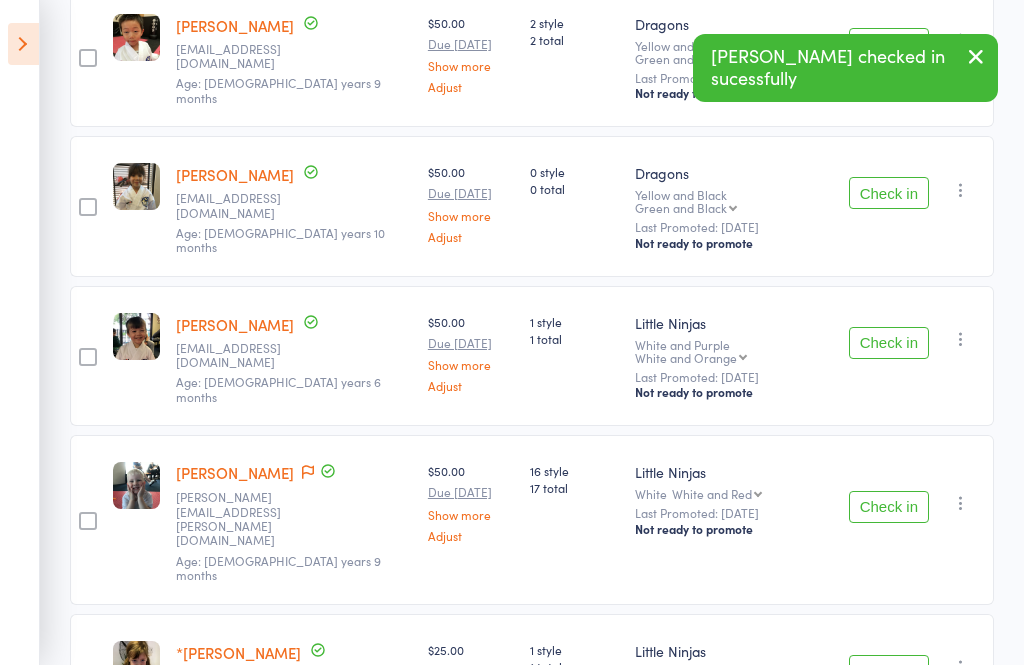 click on "Check in" at bounding box center [889, 671] 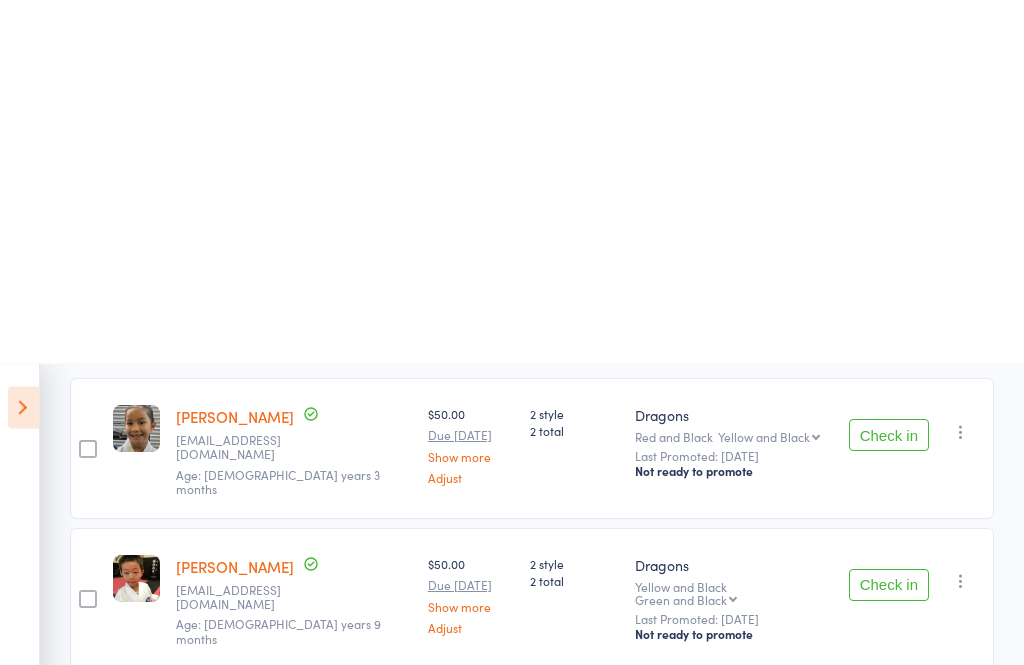 scroll, scrollTop: 0, scrollLeft: 0, axis: both 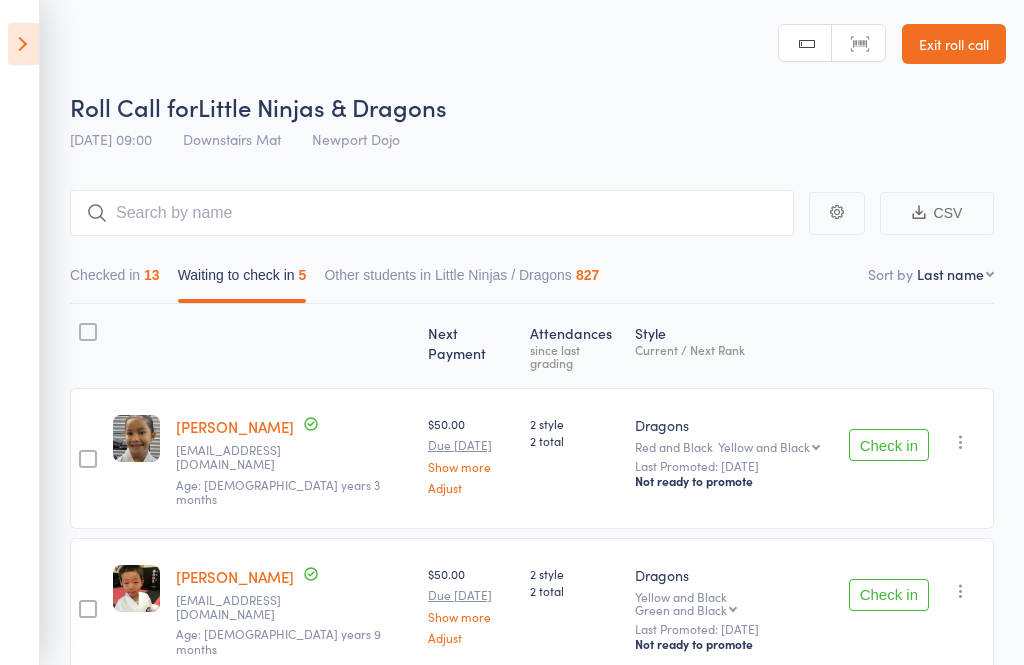 click on "Check in" at bounding box center (889, 445) 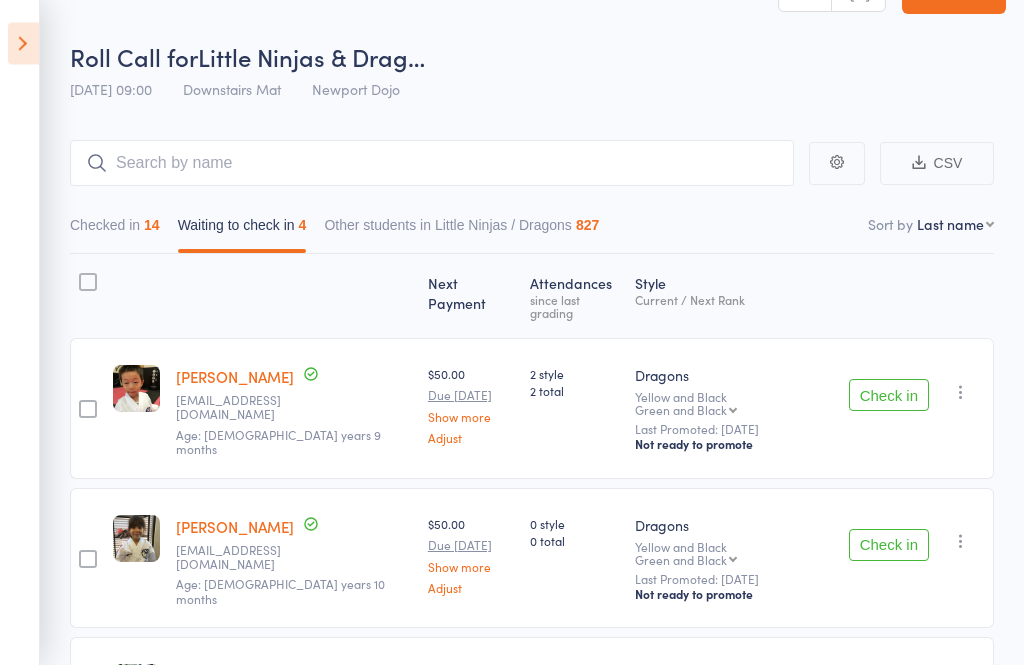 scroll, scrollTop: 0, scrollLeft: 0, axis: both 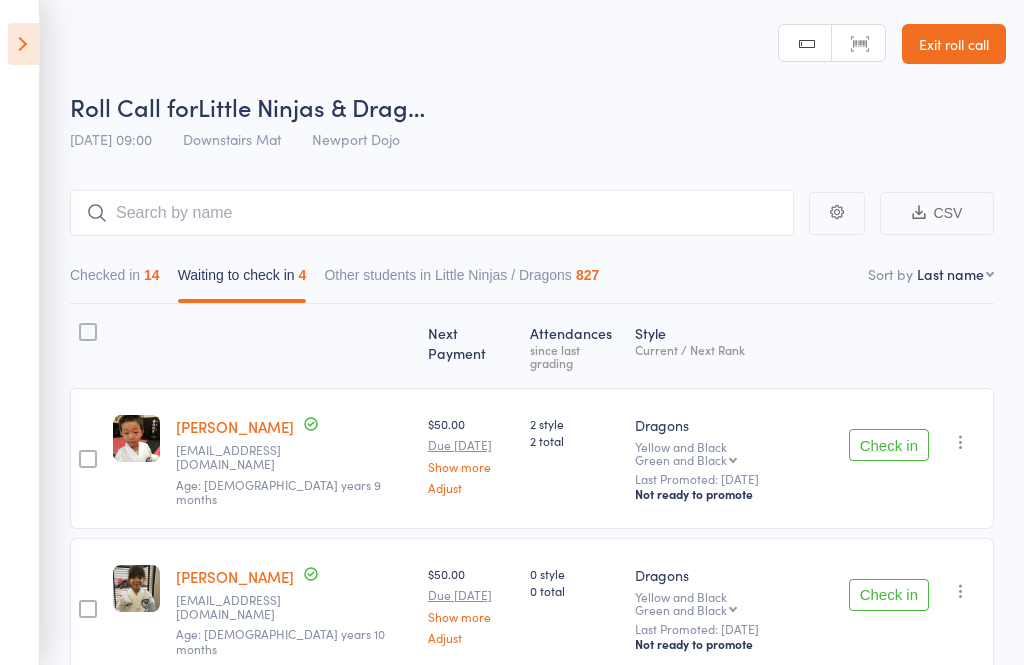 click on "Check in" at bounding box center (889, 445) 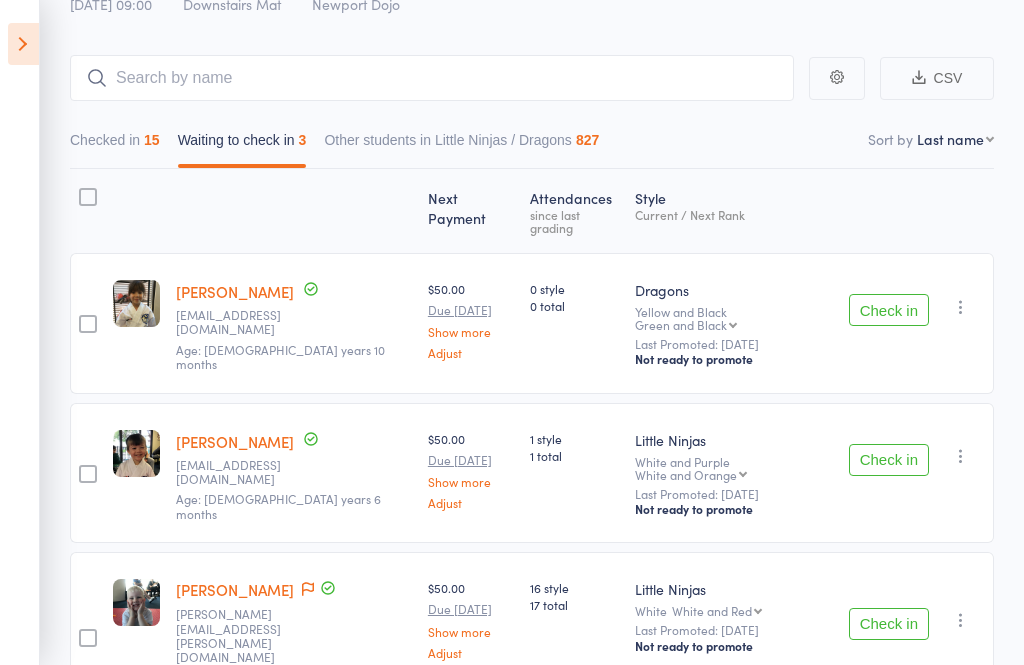 scroll, scrollTop: 140, scrollLeft: 0, axis: vertical 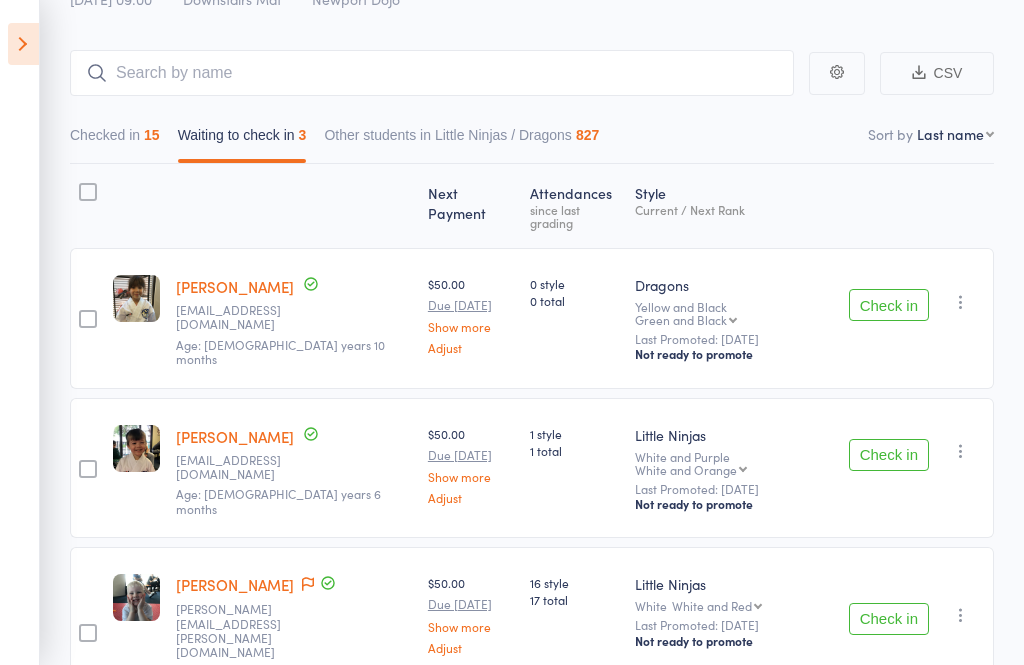 click on "Check in" at bounding box center [889, 619] 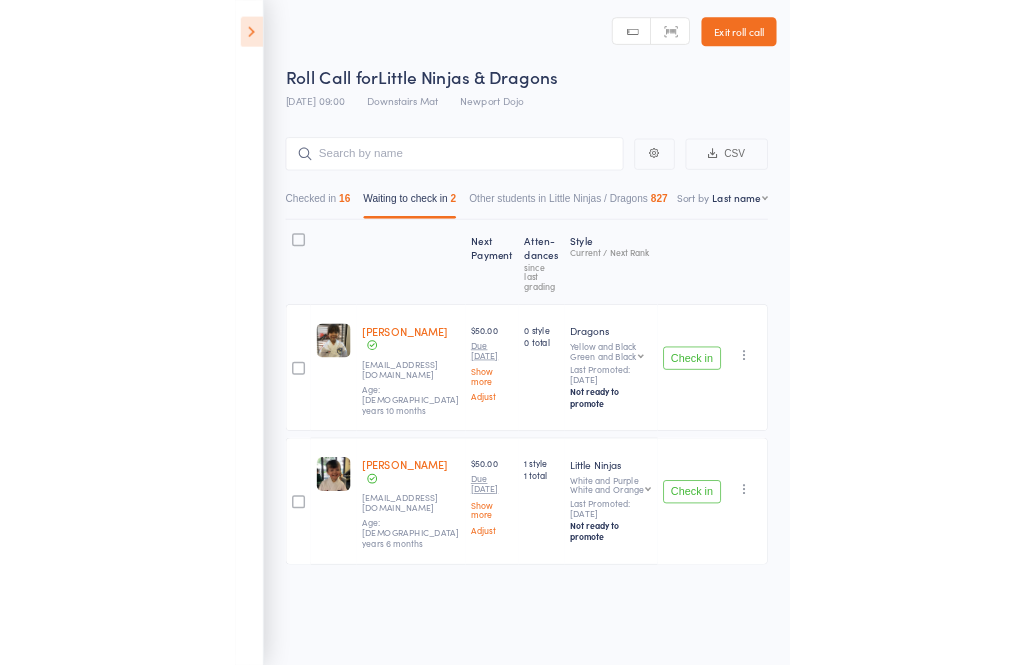 scroll, scrollTop: 67, scrollLeft: 0, axis: vertical 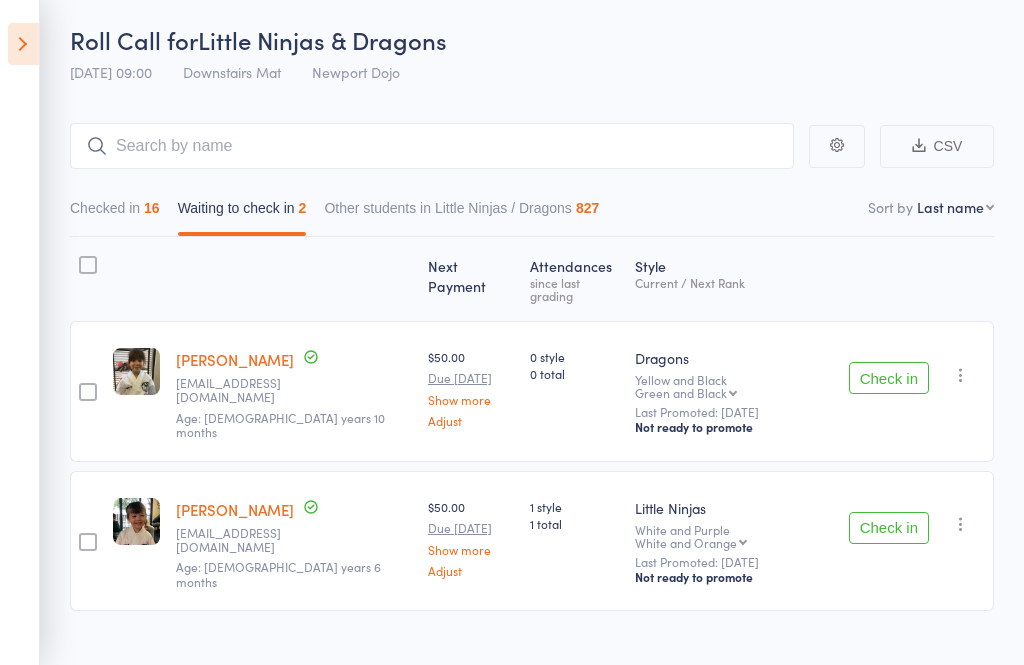 click at bounding box center (961, 375) 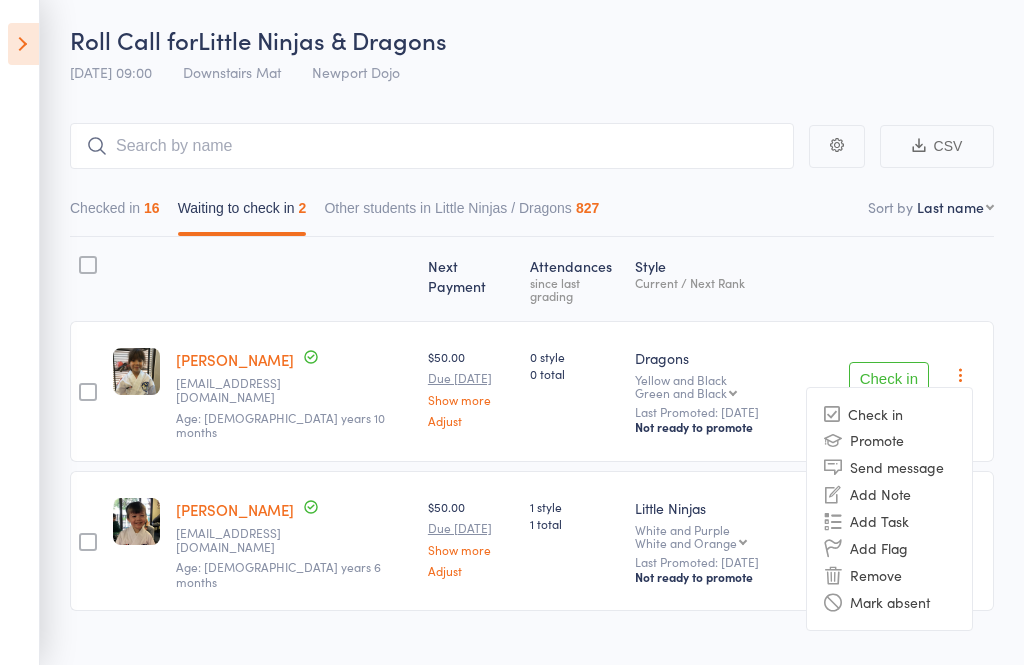 click on "Remove" at bounding box center (889, 575) 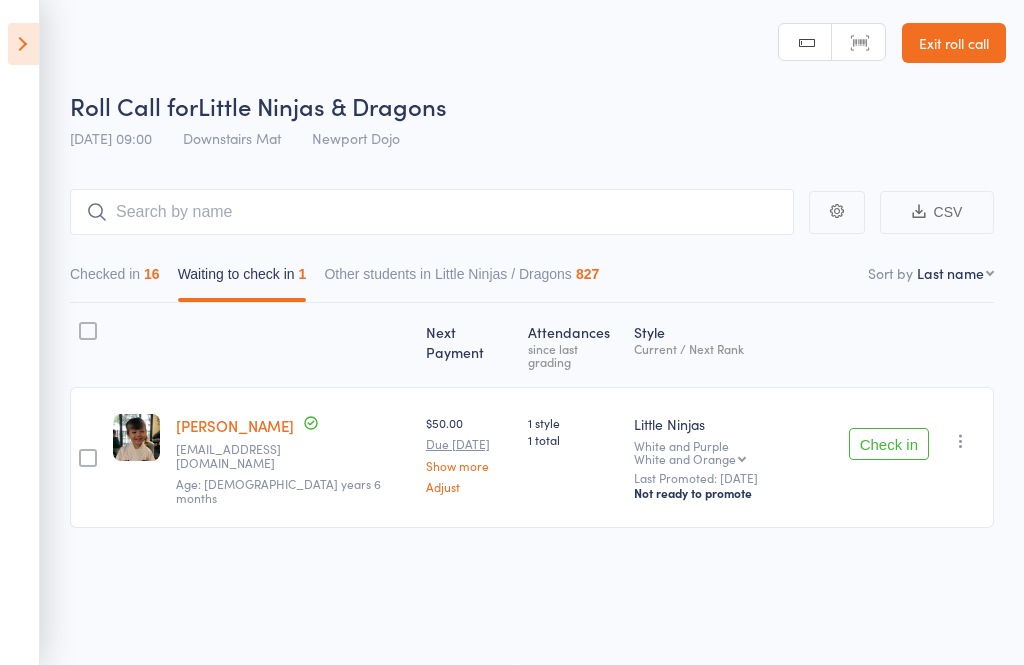 scroll, scrollTop: 14, scrollLeft: 0, axis: vertical 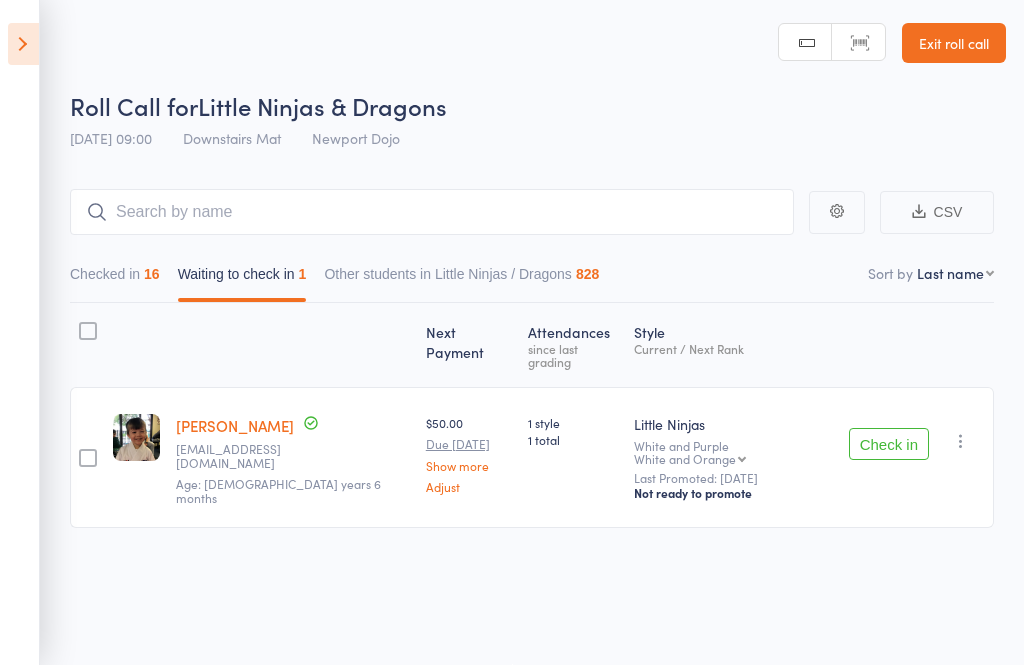click on "Check in Check in Promote Send message Add Note Add Task Add Flag Remove Mark absent" at bounding box center (917, 457) 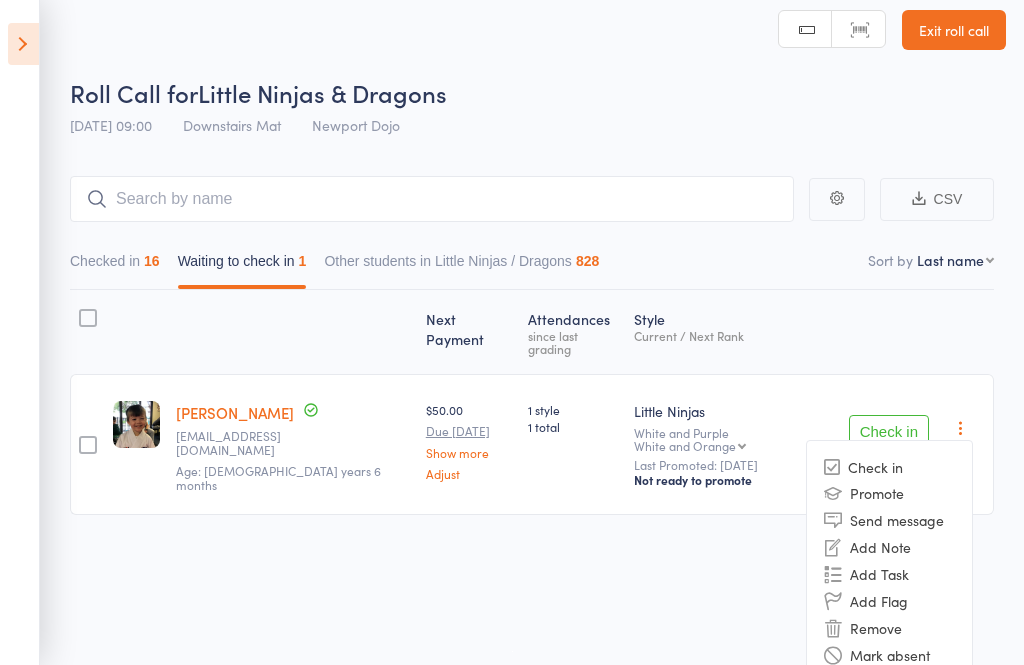 click on "Remove" at bounding box center (889, 628) 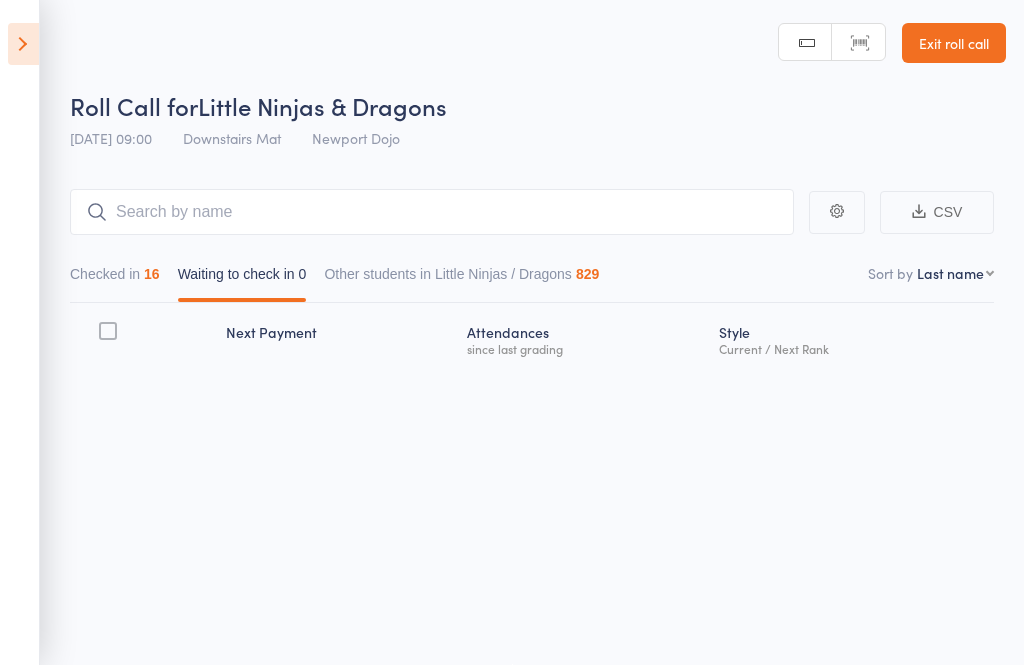 click at bounding box center (23, 44) 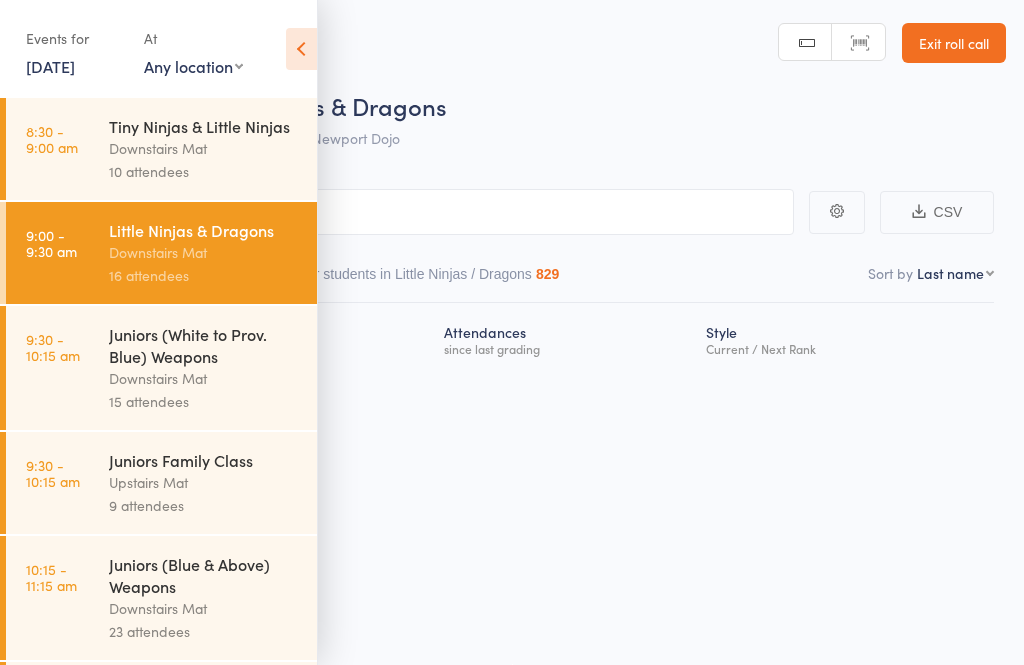 scroll, scrollTop: 66, scrollLeft: 0, axis: vertical 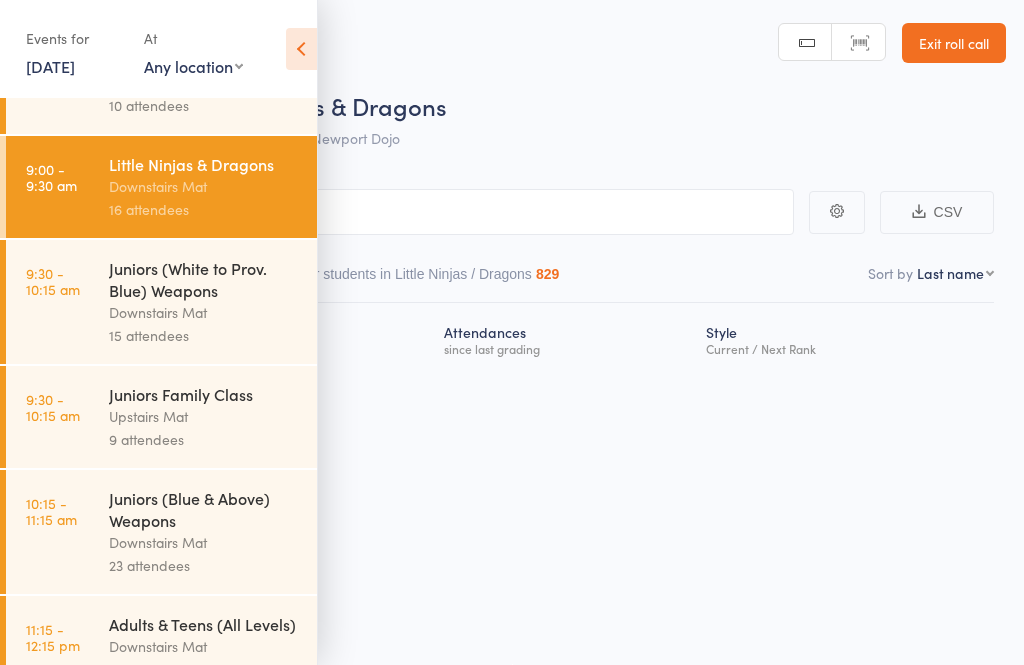 click on "9:30 - 10:15 am Juniors (White to Prov. Blue) Weapons Downstairs Mat 15 attendees" at bounding box center [161, 302] 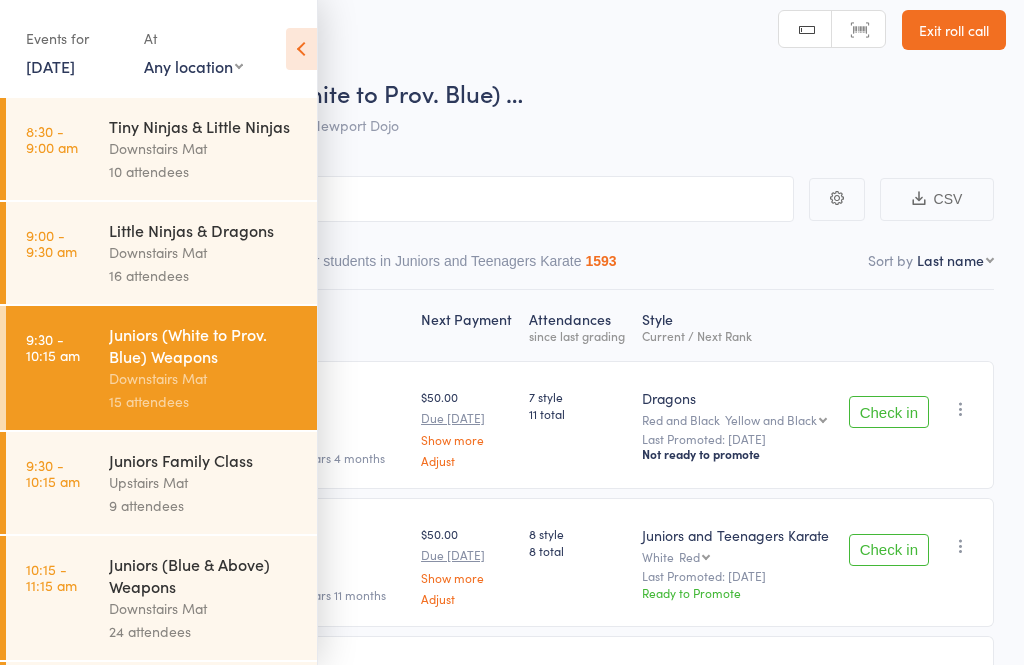 click at bounding box center [301, 49] 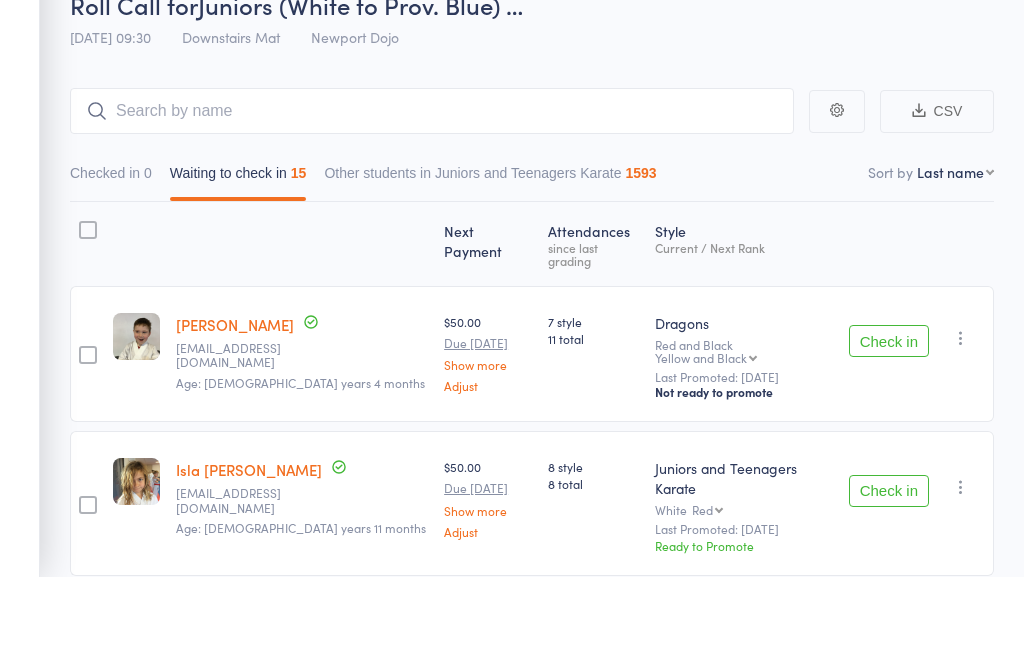 scroll, scrollTop: 92, scrollLeft: 0, axis: vertical 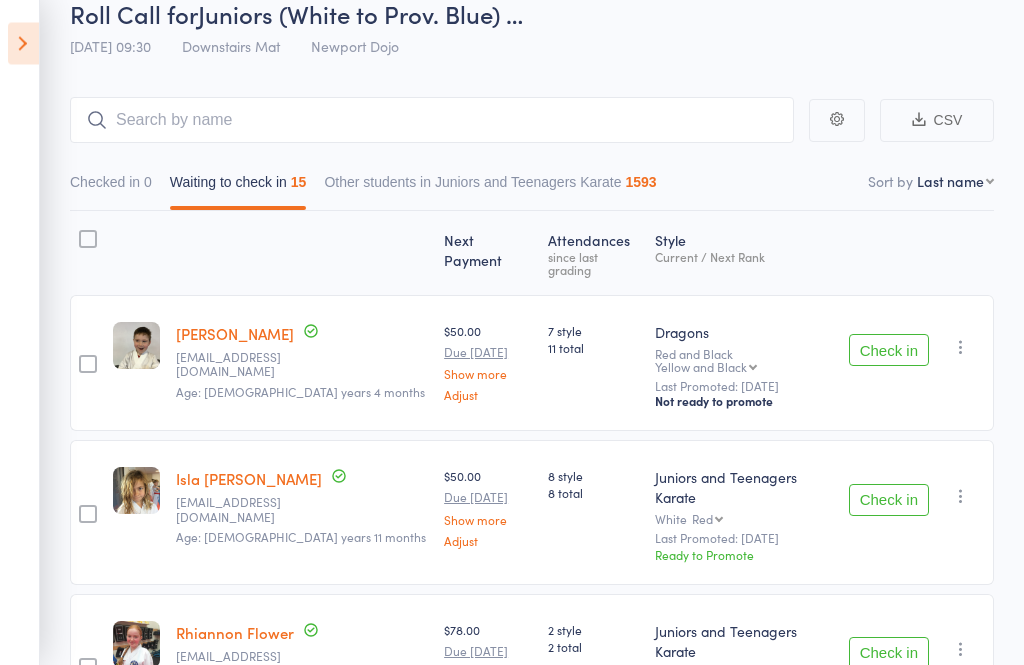click on "Check in" at bounding box center (889, 351) 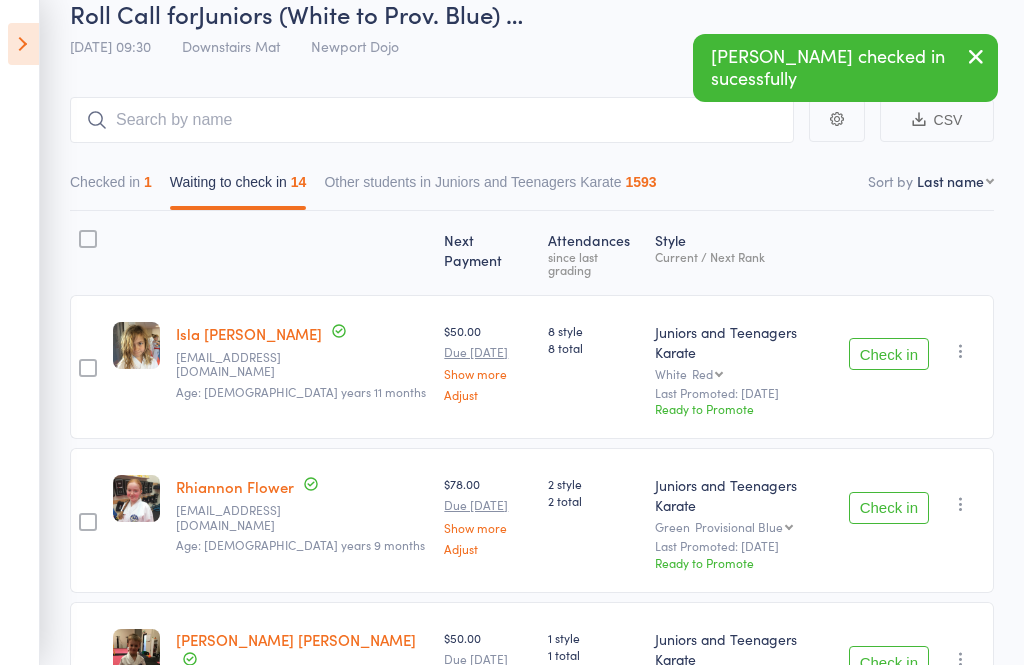 click on "Check in" at bounding box center (889, 354) 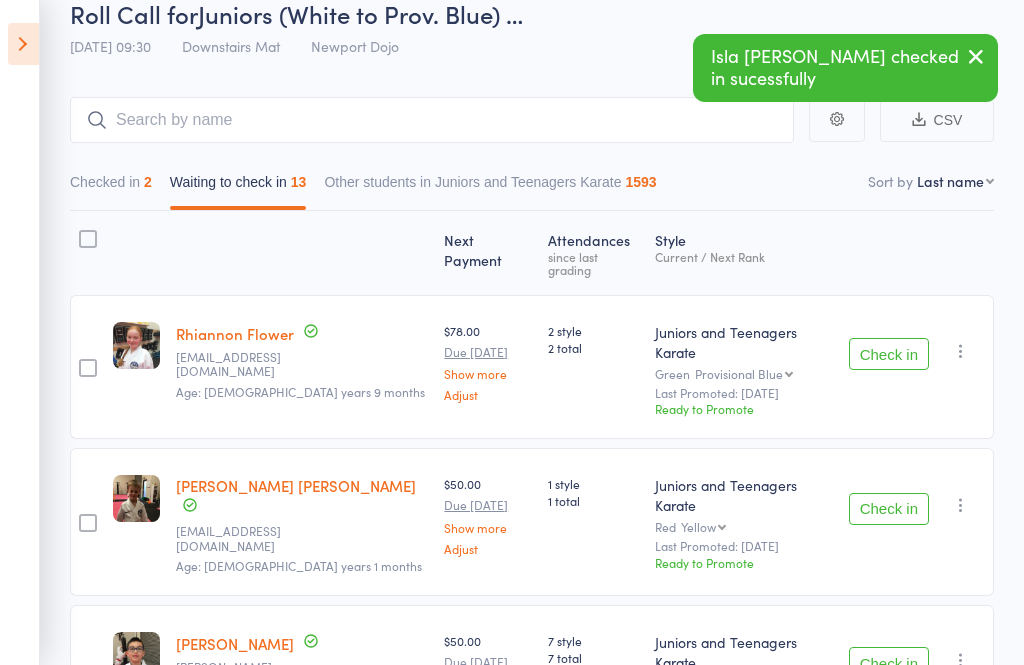 click on "Check in" at bounding box center (889, 354) 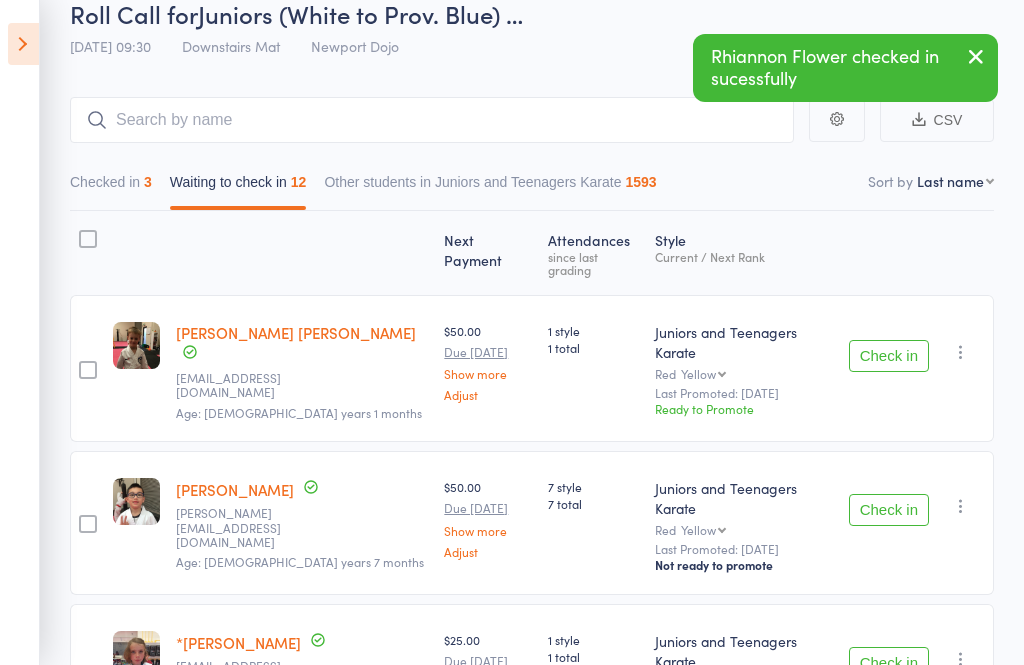 click on "Check in" at bounding box center [889, 356] 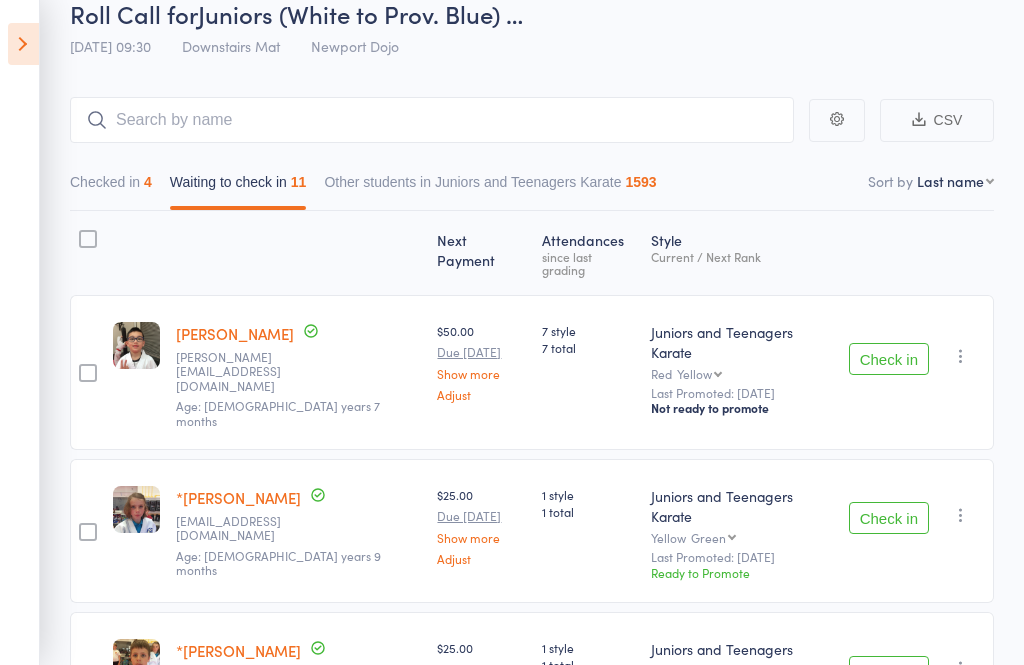 click on "Check in" at bounding box center [889, 359] 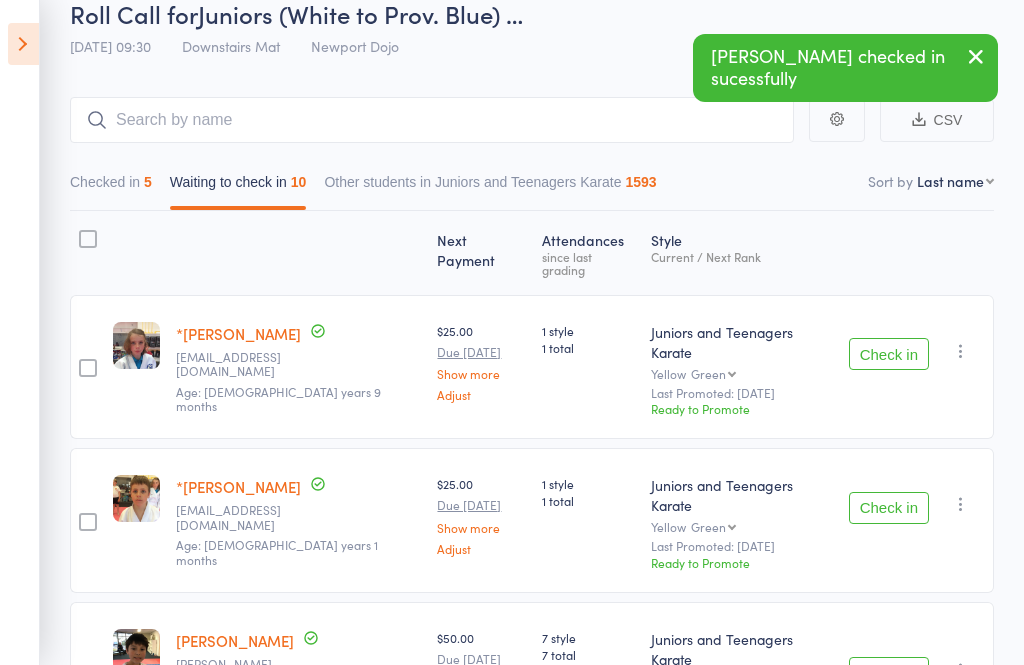 click on "Check in" at bounding box center [889, 354] 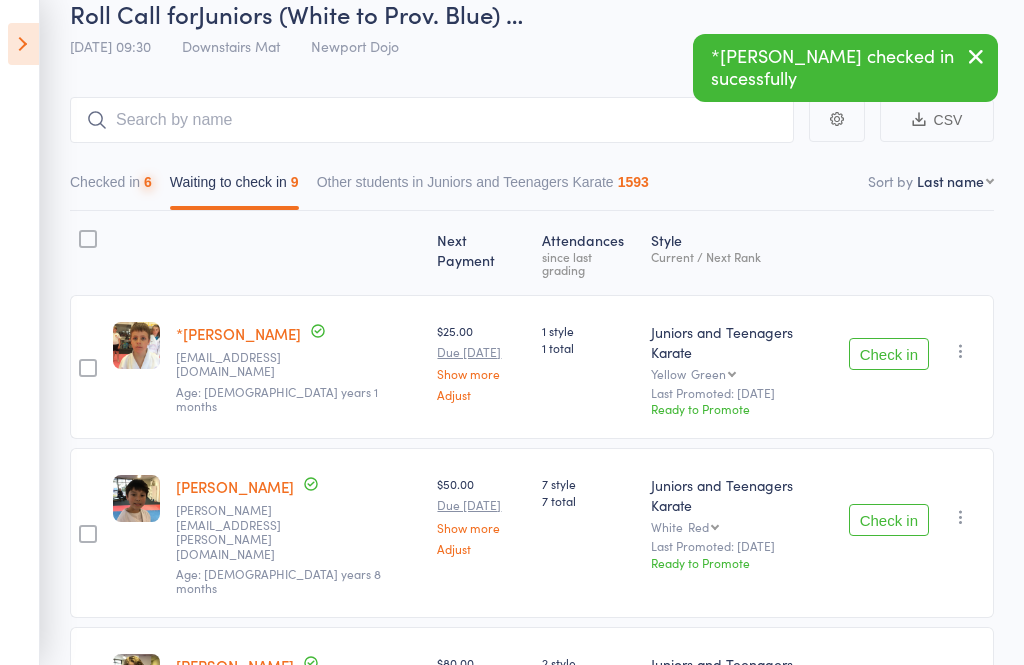 click on "Check in" at bounding box center (889, 354) 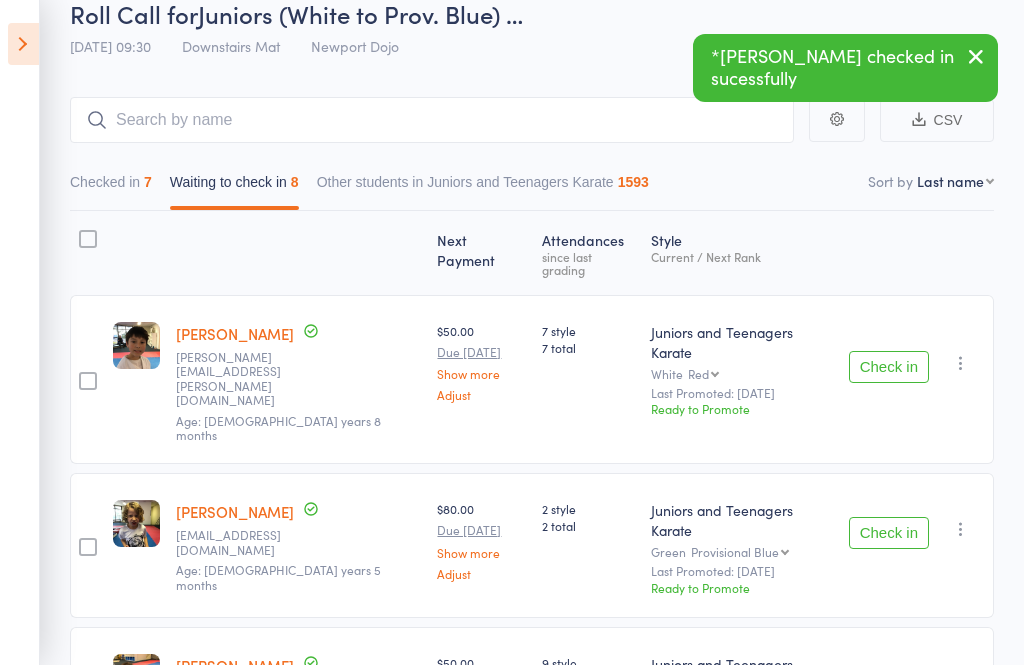 click on "Check in" at bounding box center (889, 367) 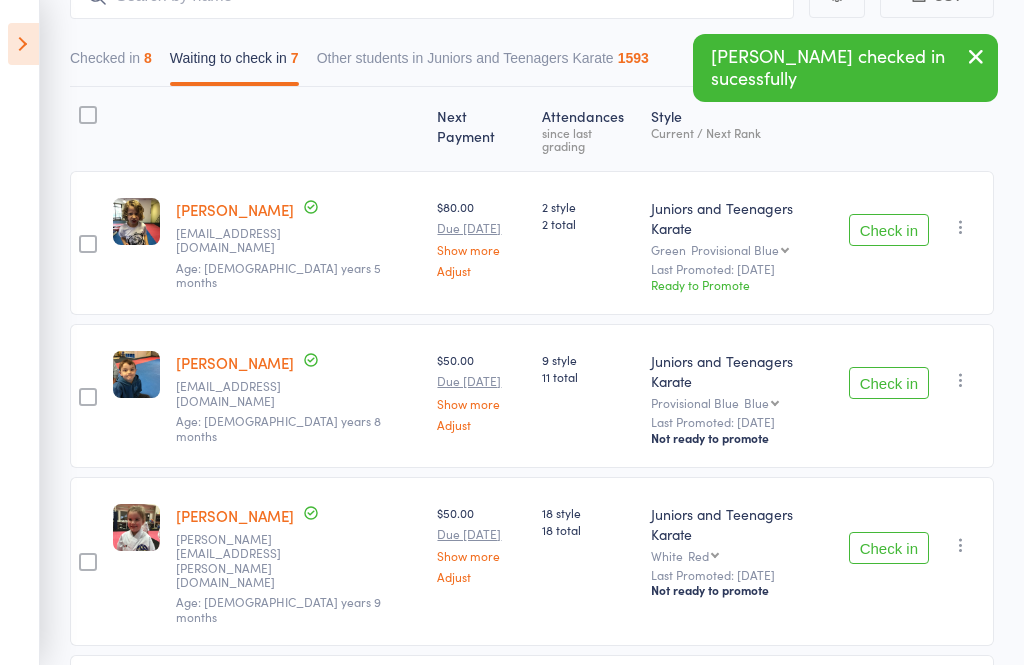 scroll, scrollTop: 218, scrollLeft: 0, axis: vertical 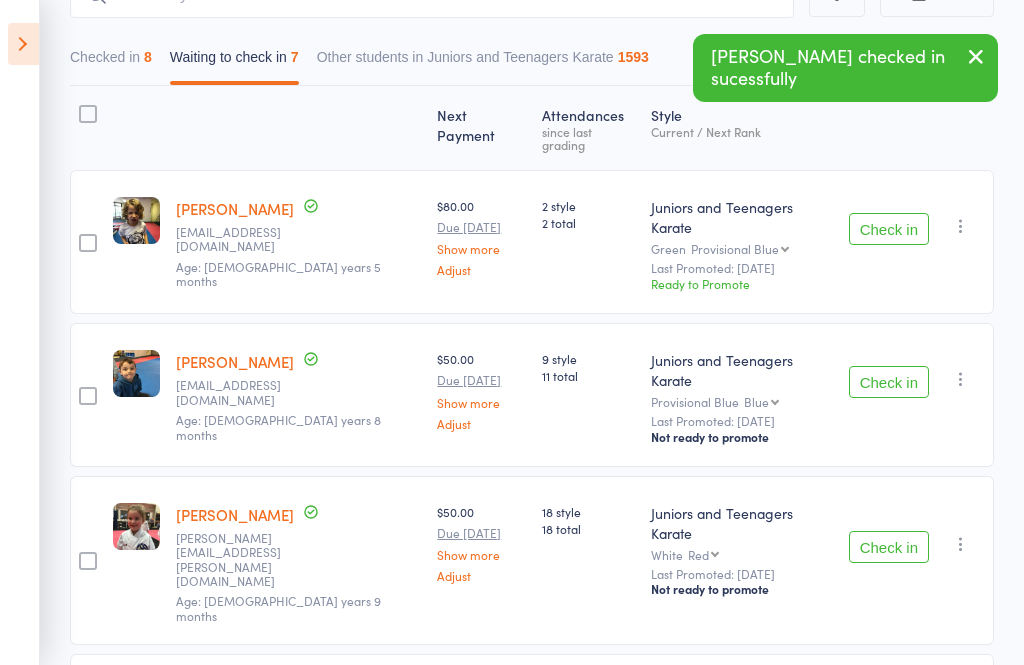 click on "Check in" at bounding box center (889, 382) 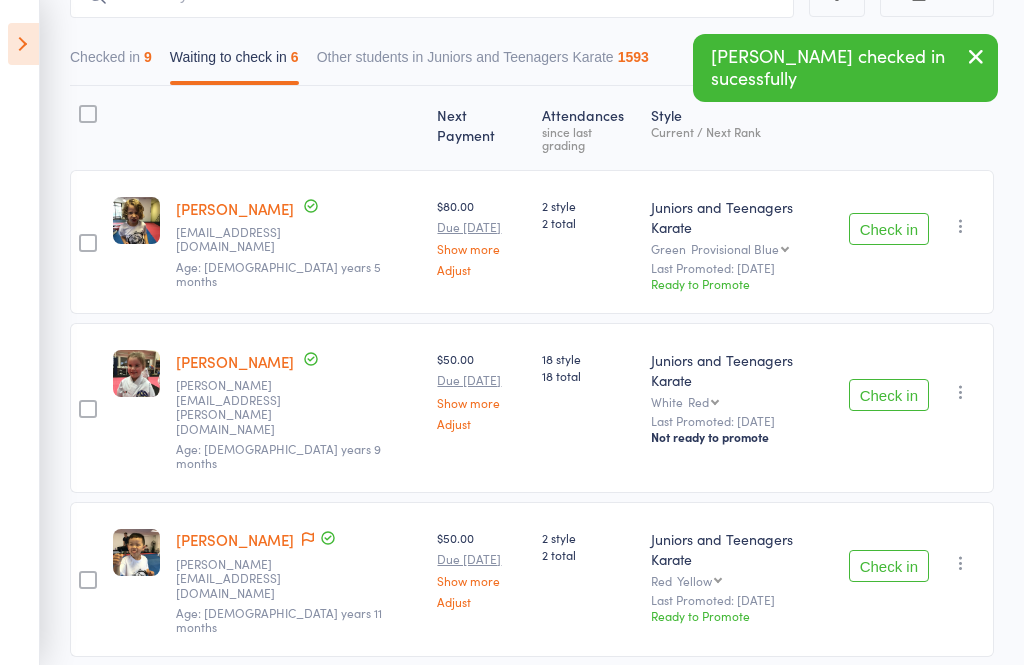 click on "Check in" at bounding box center [889, 395] 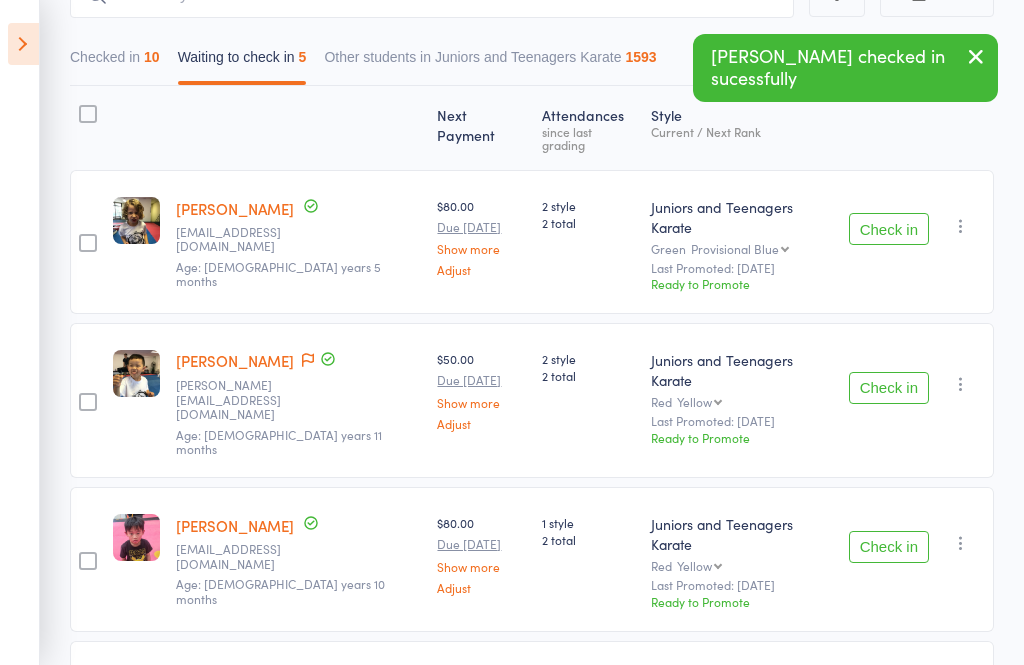 click on "Check in" at bounding box center (889, 388) 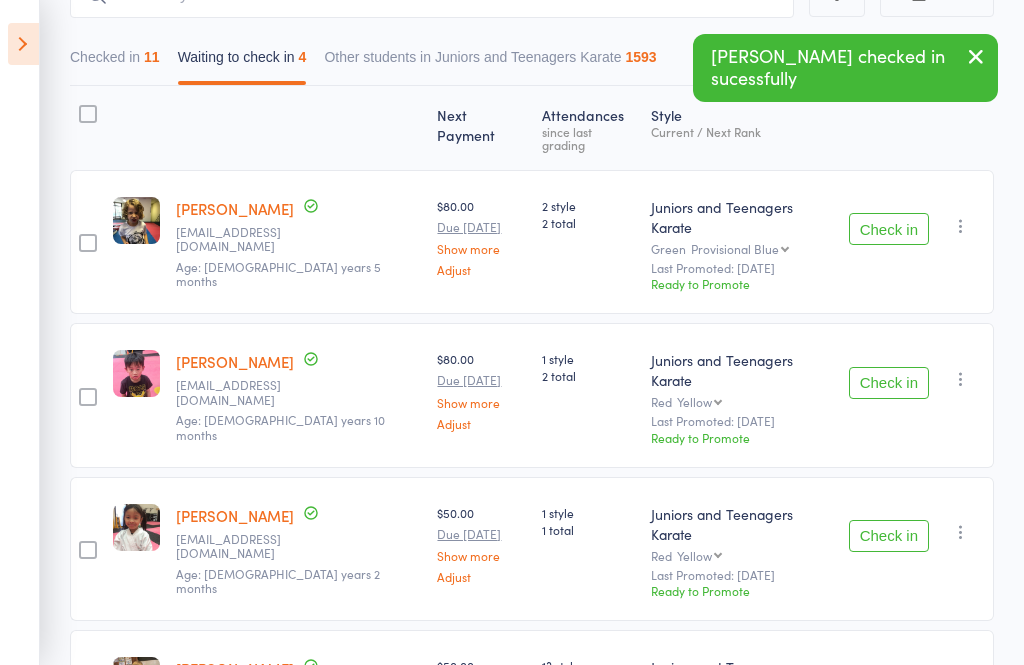 click on "Check in" at bounding box center [889, 383] 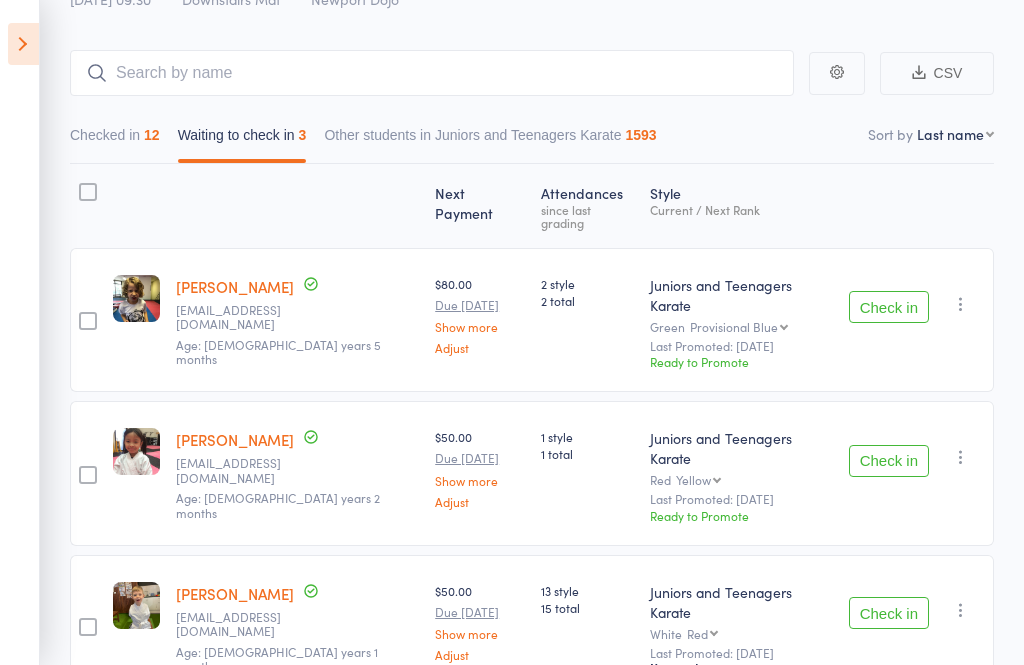click on "Check in" at bounding box center (889, 613) 